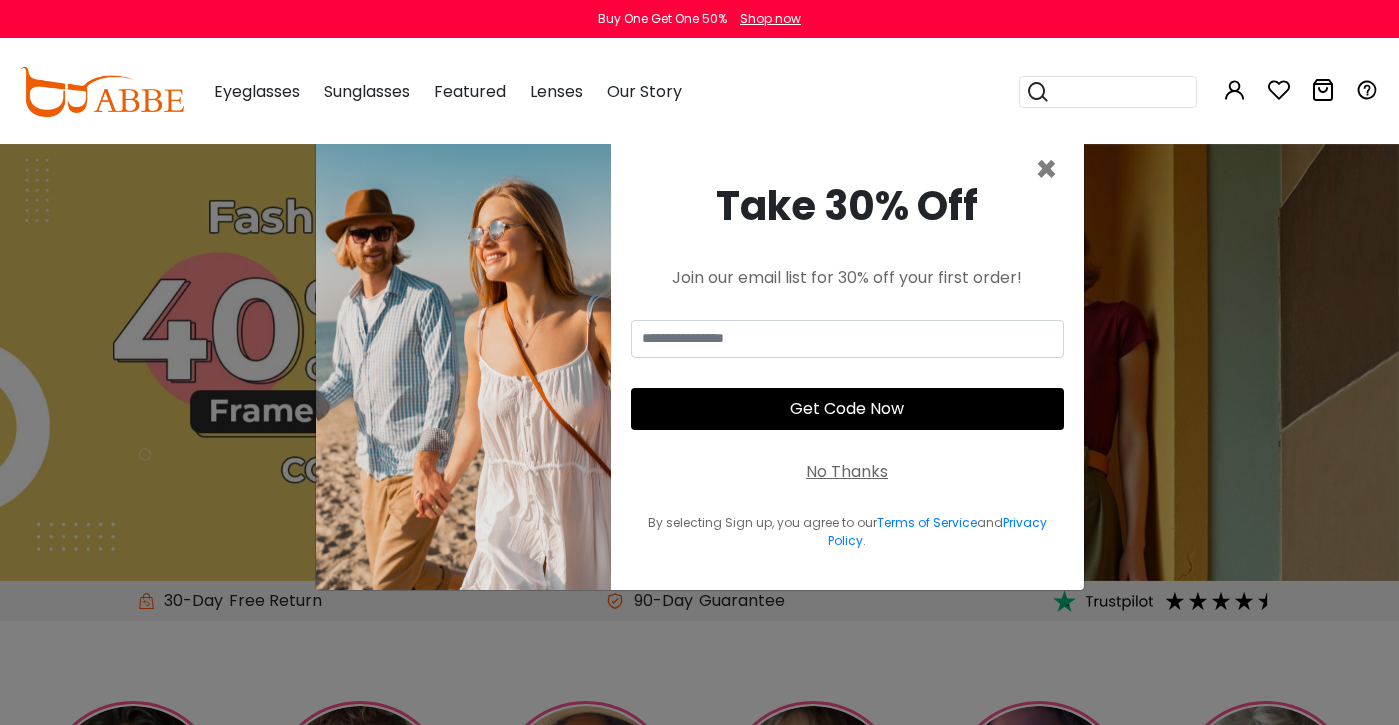 scroll, scrollTop: 0, scrollLeft: 0, axis: both 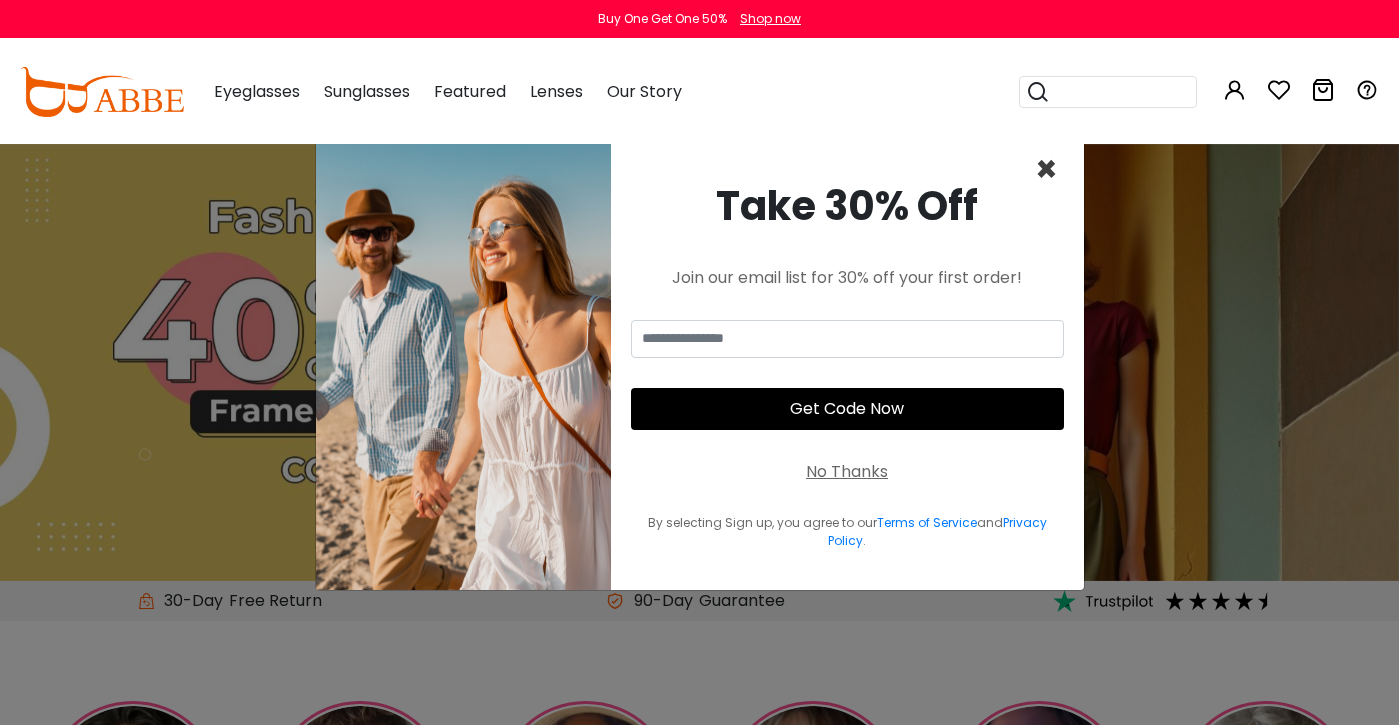 click on "×" at bounding box center [1046, 169] 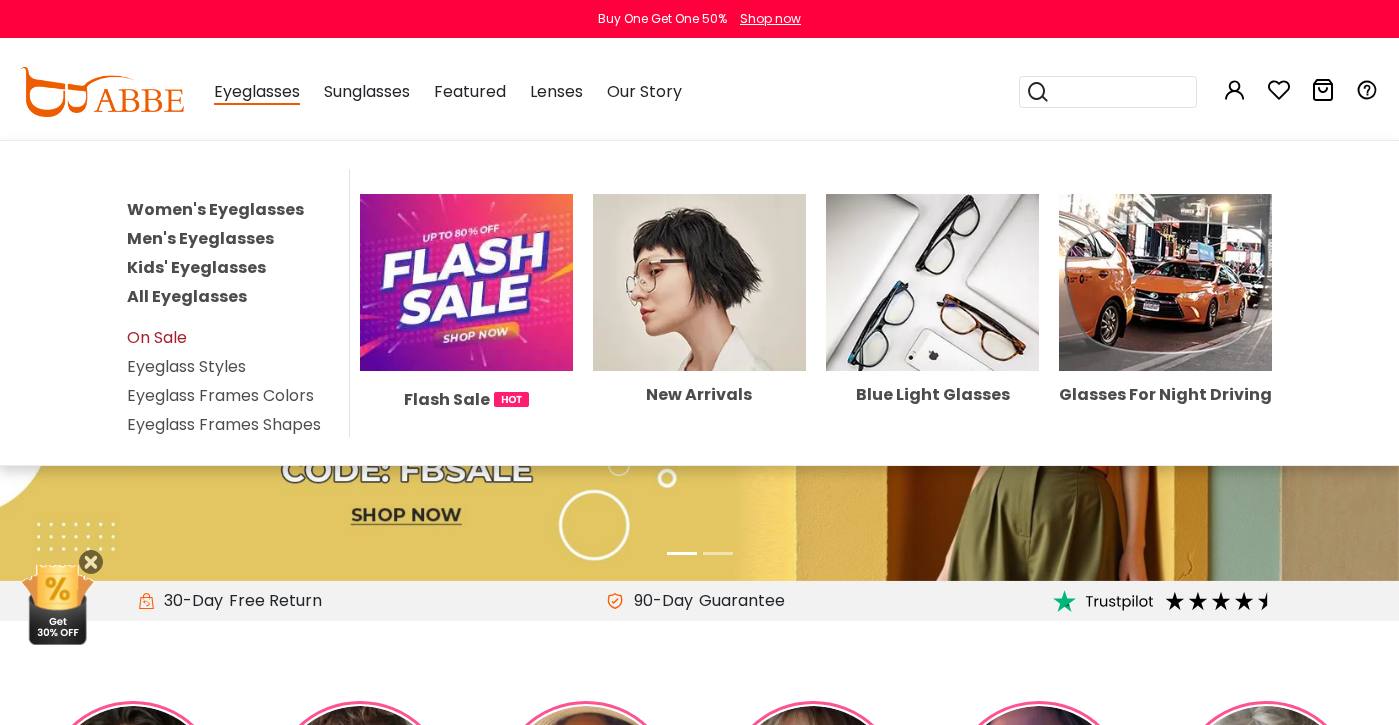 click on "On Sale" at bounding box center [157, 337] 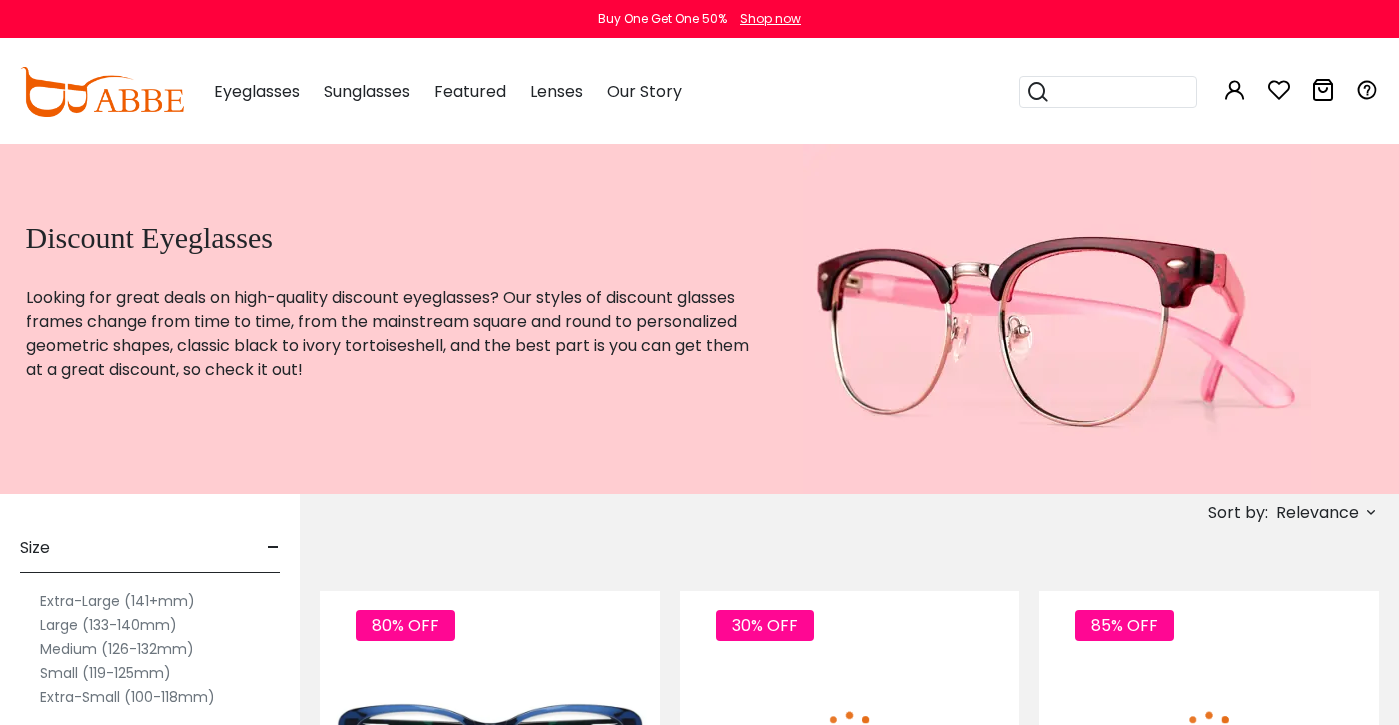 scroll, scrollTop: 0, scrollLeft: 0, axis: both 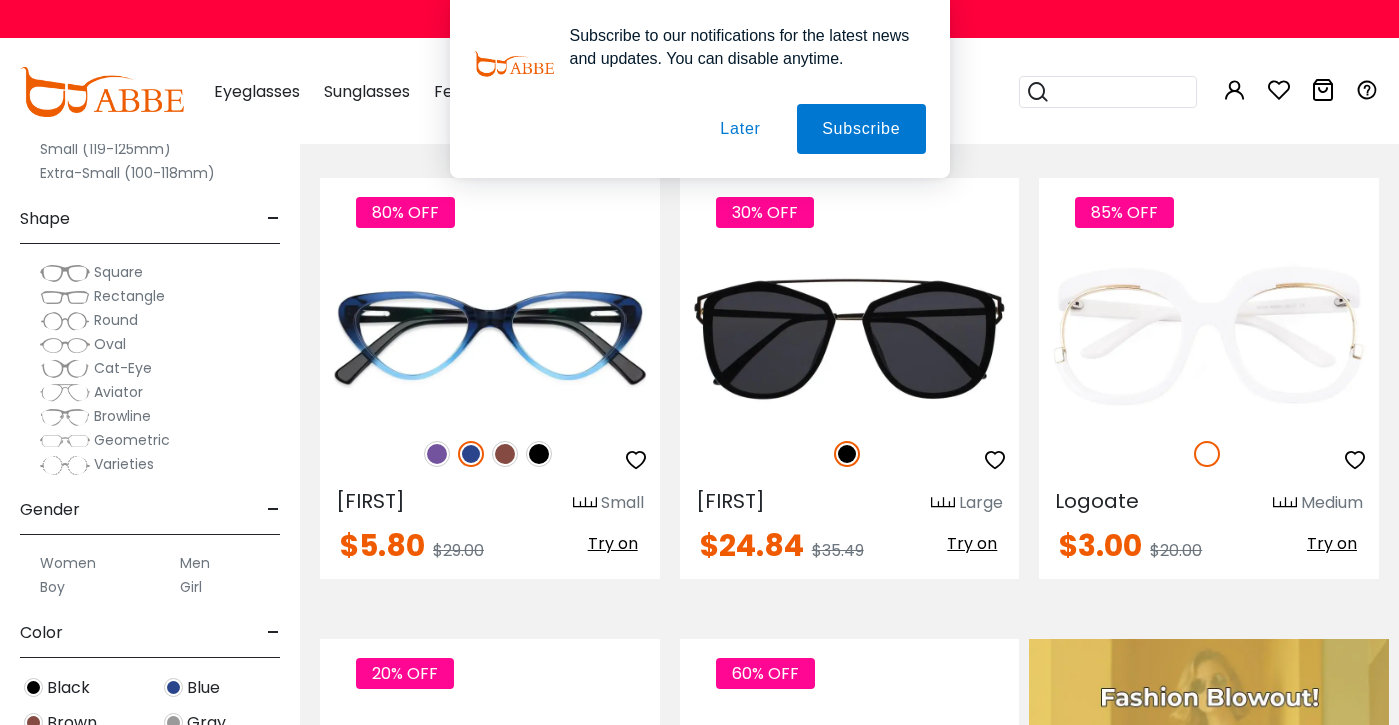 click on "Later" at bounding box center (0, 0) 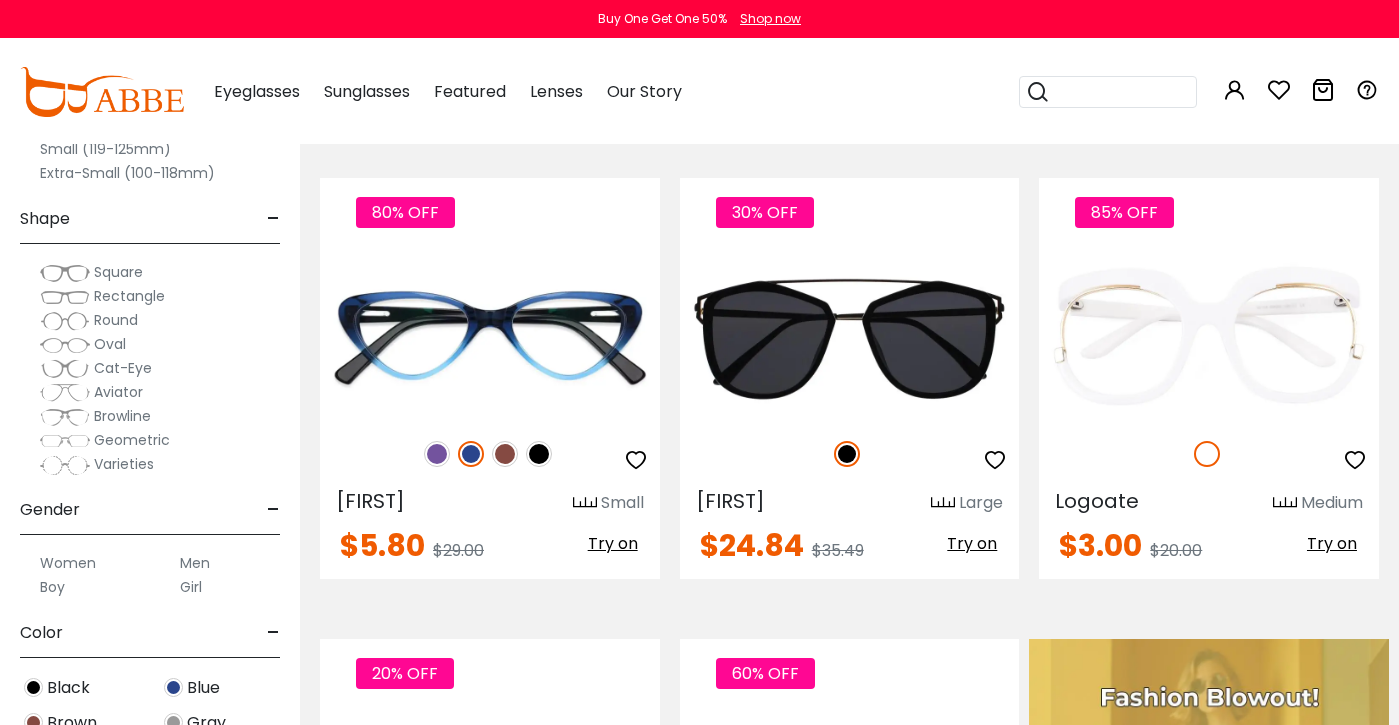 click on "Oval" at bounding box center [110, 344] 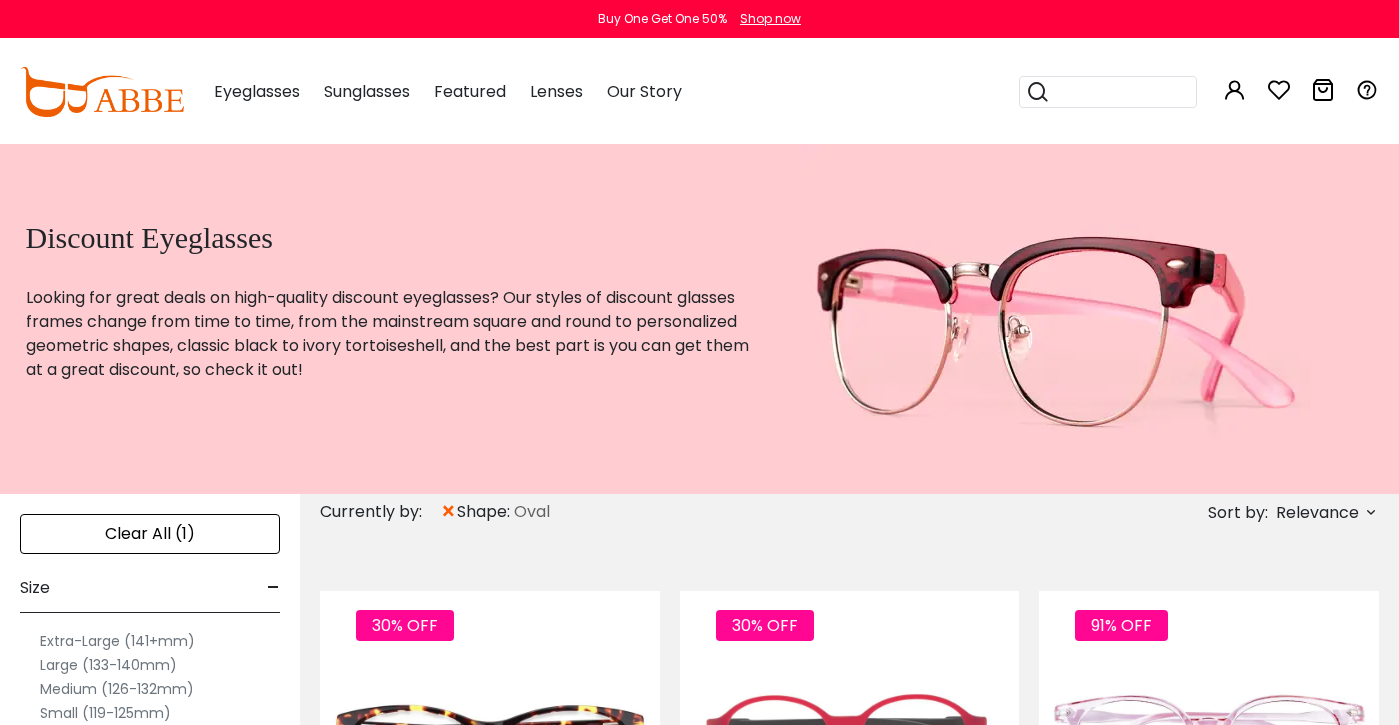 scroll, scrollTop: 67, scrollLeft: 0, axis: vertical 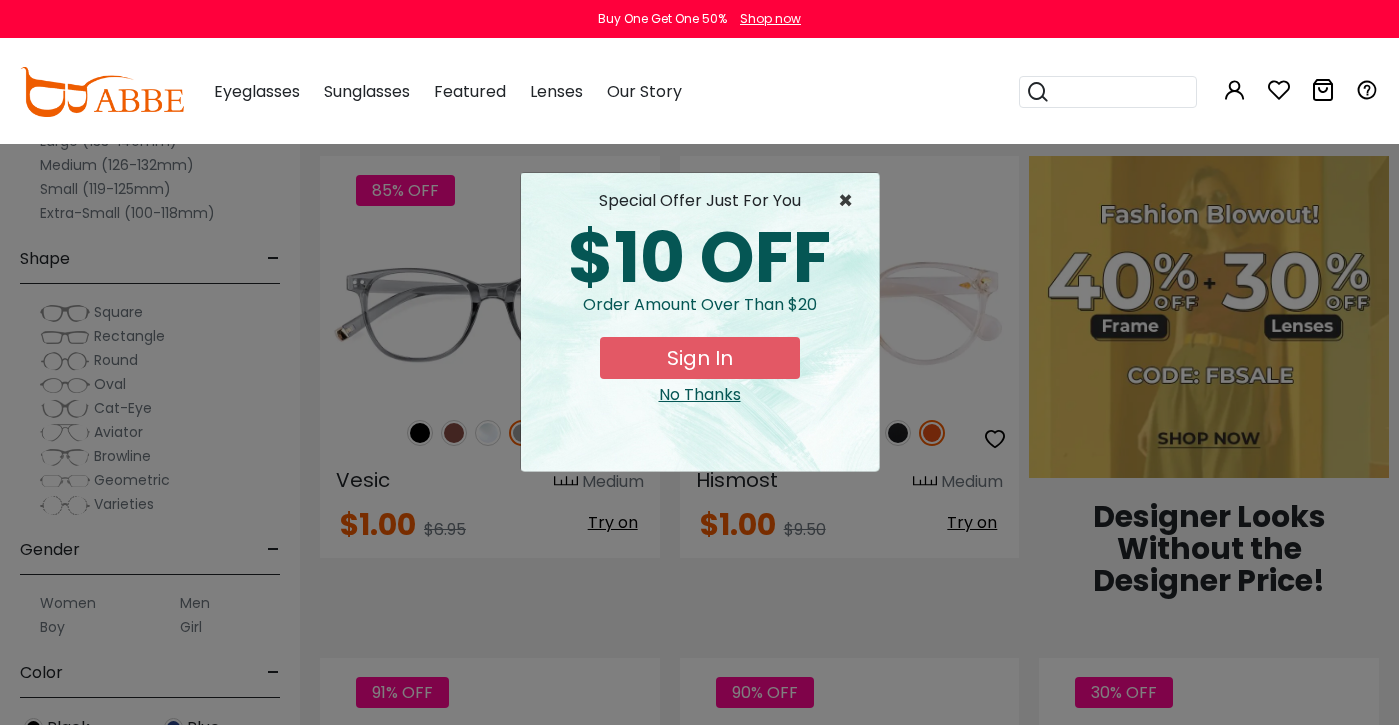 click on "×" at bounding box center (850, 201) 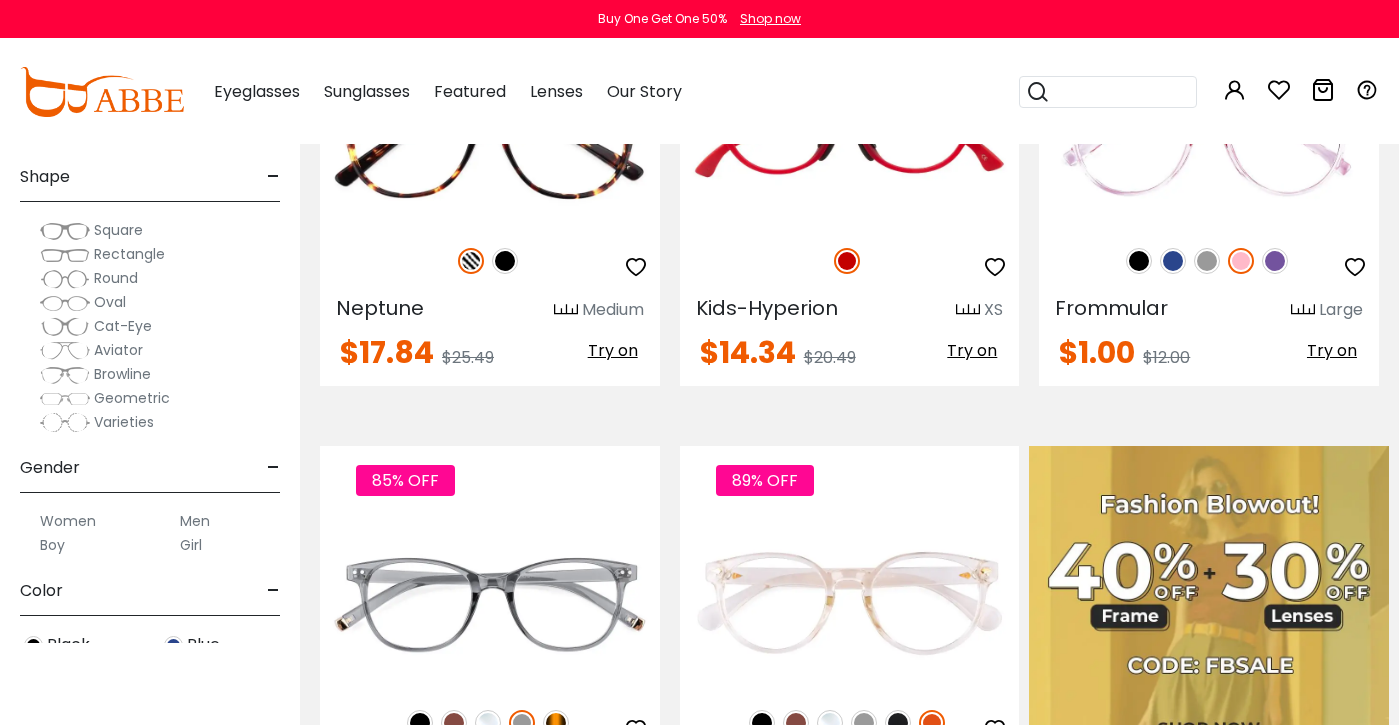 scroll, scrollTop: 115, scrollLeft: 0, axis: vertical 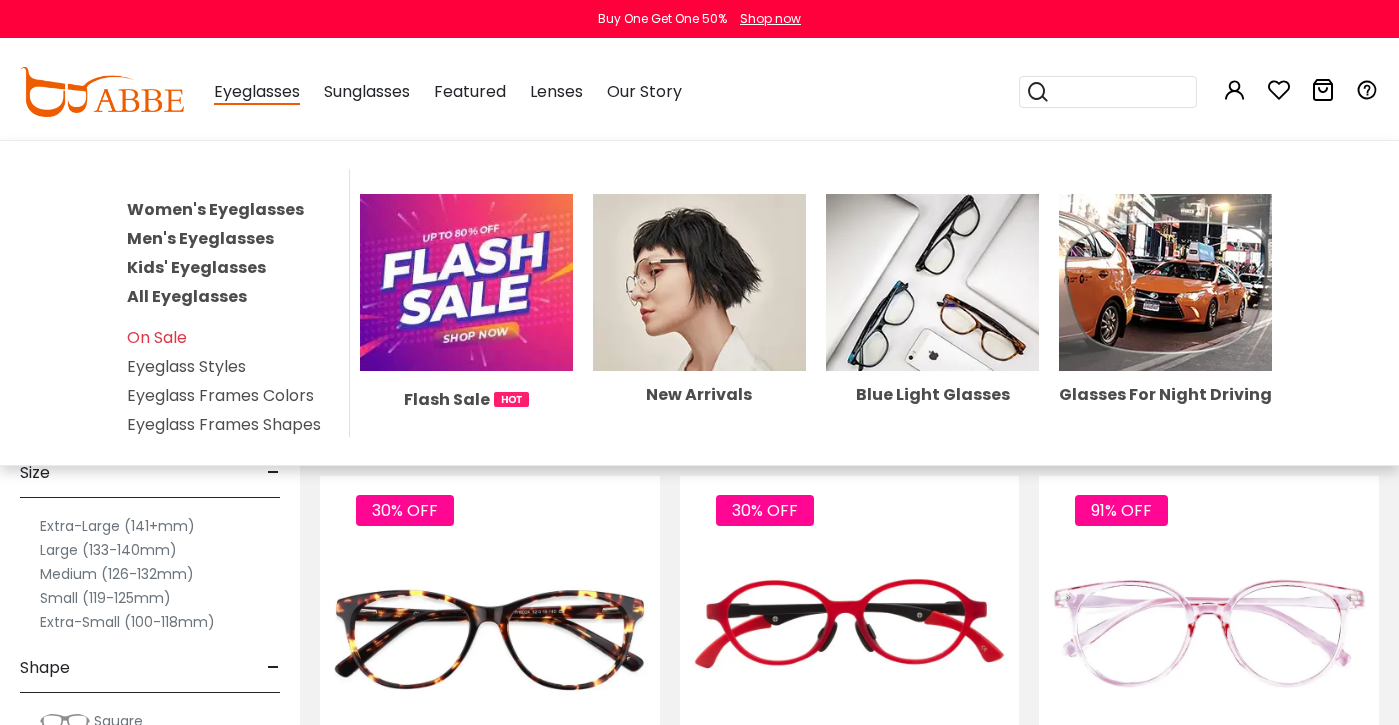 click on "Women's Eyeglasses" at bounding box center [215, 209] 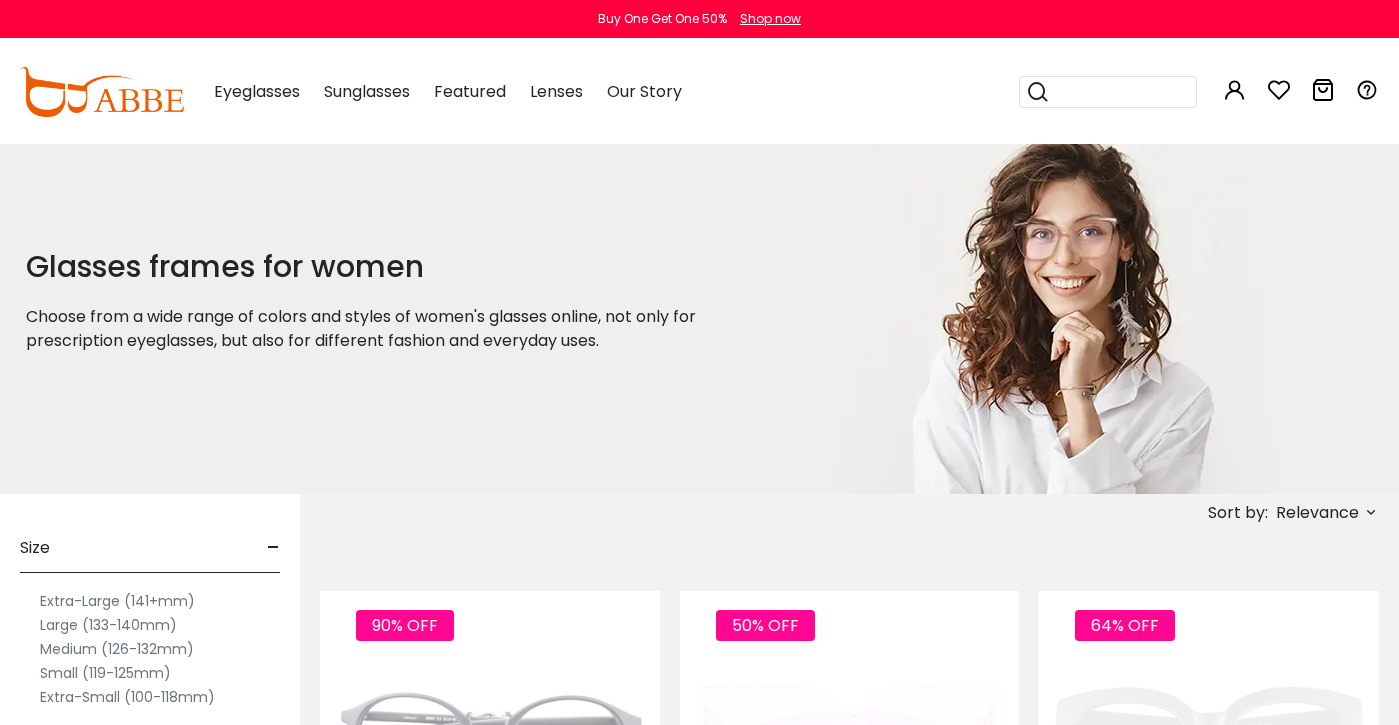 scroll, scrollTop: 0, scrollLeft: 0, axis: both 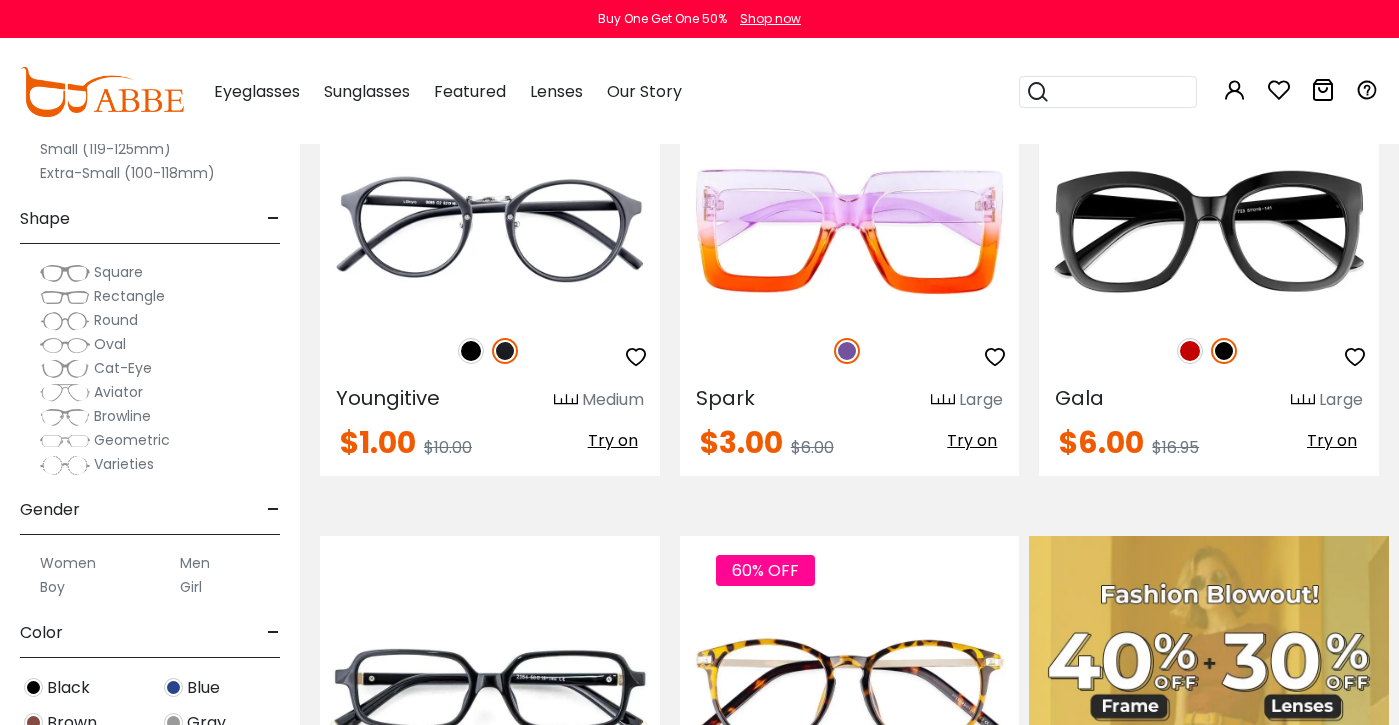click on "-" at bounding box center (273, 219) 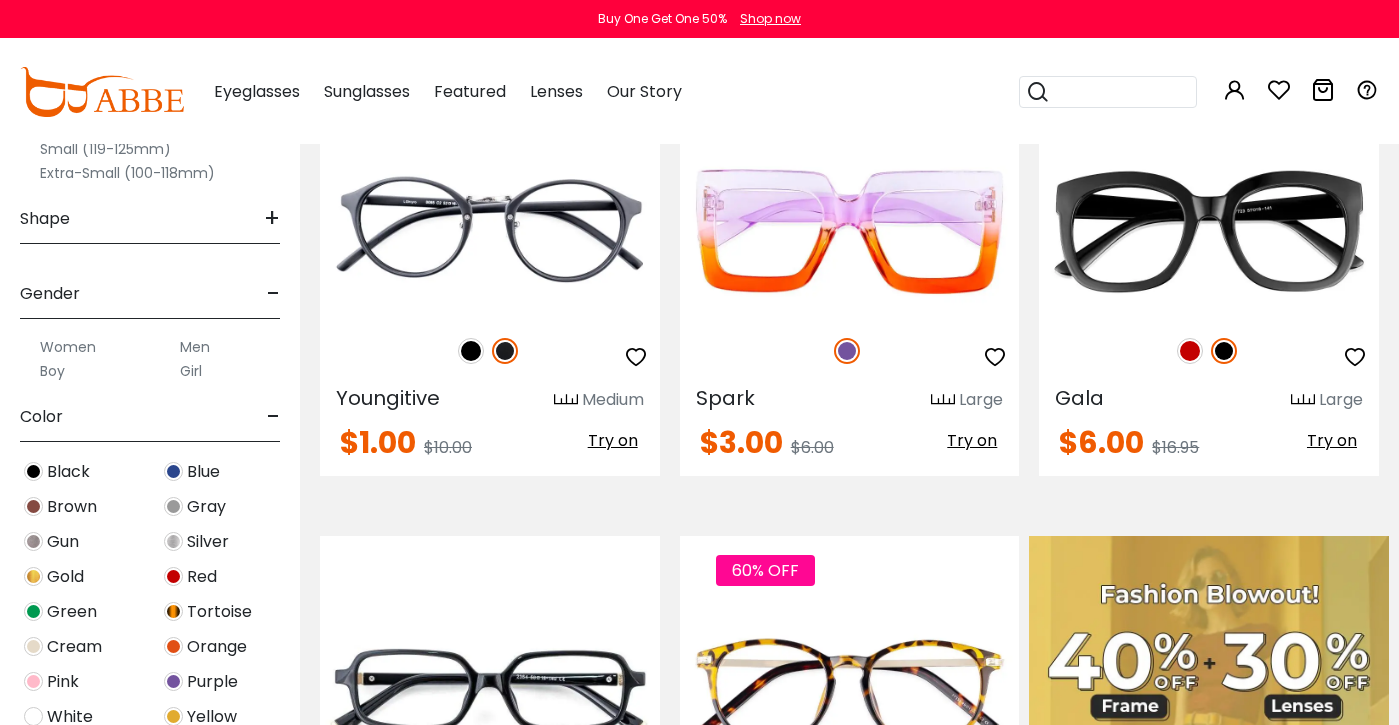 click on "+" at bounding box center (272, 219) 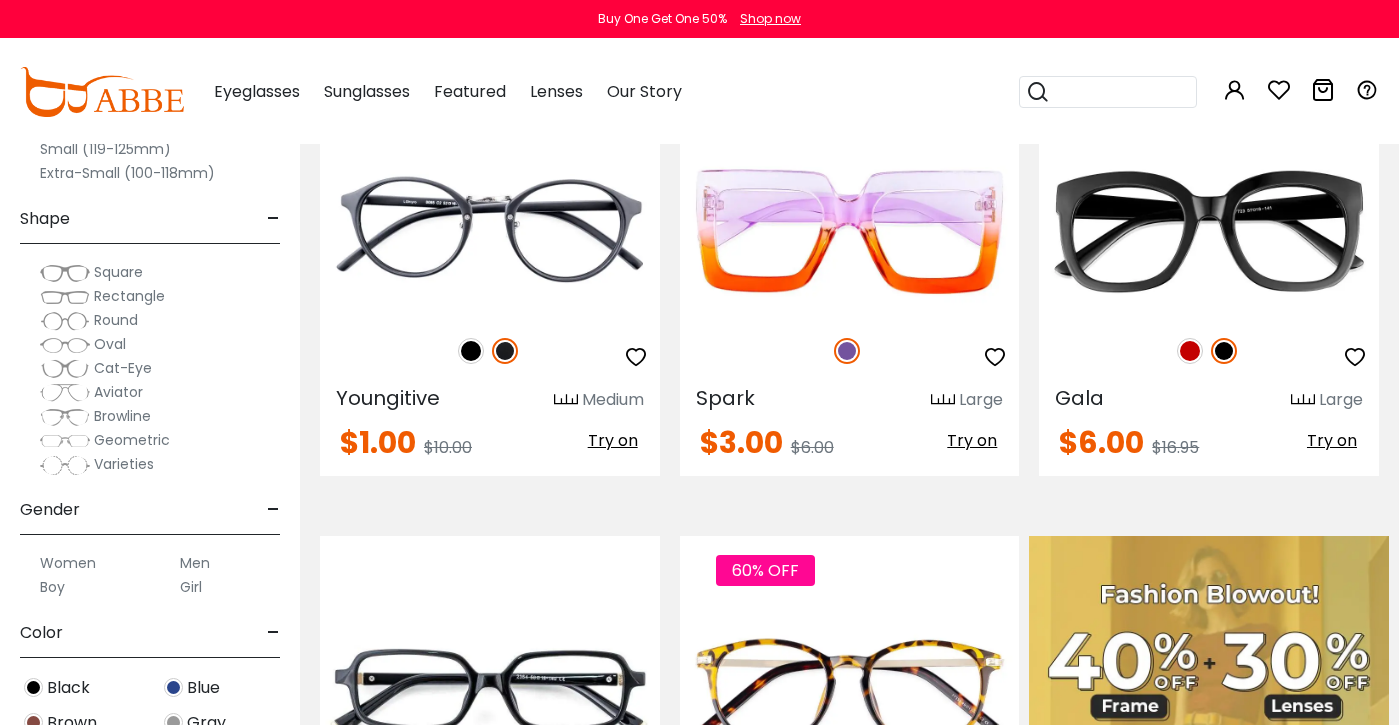 click at bounding box center [65, 321] 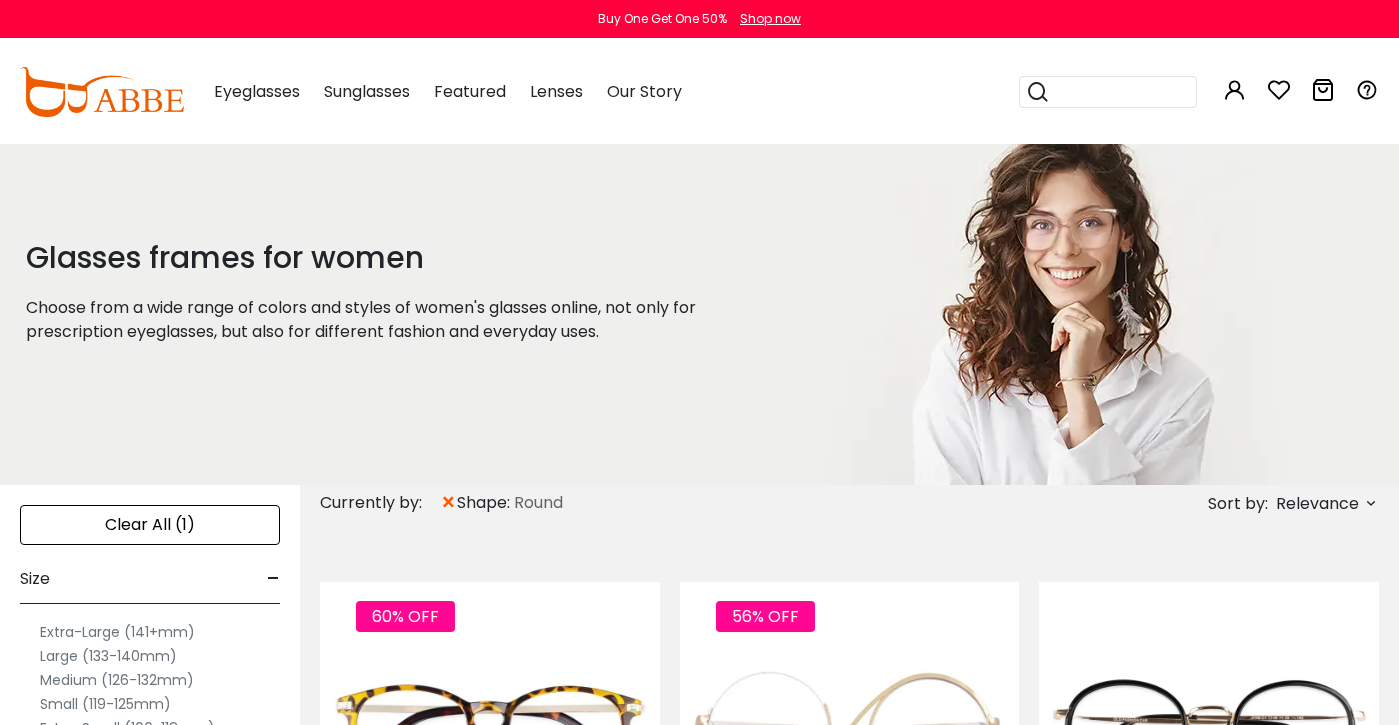 scroll, scrollTop: 415, scrollLeft: 0, axis: vertical 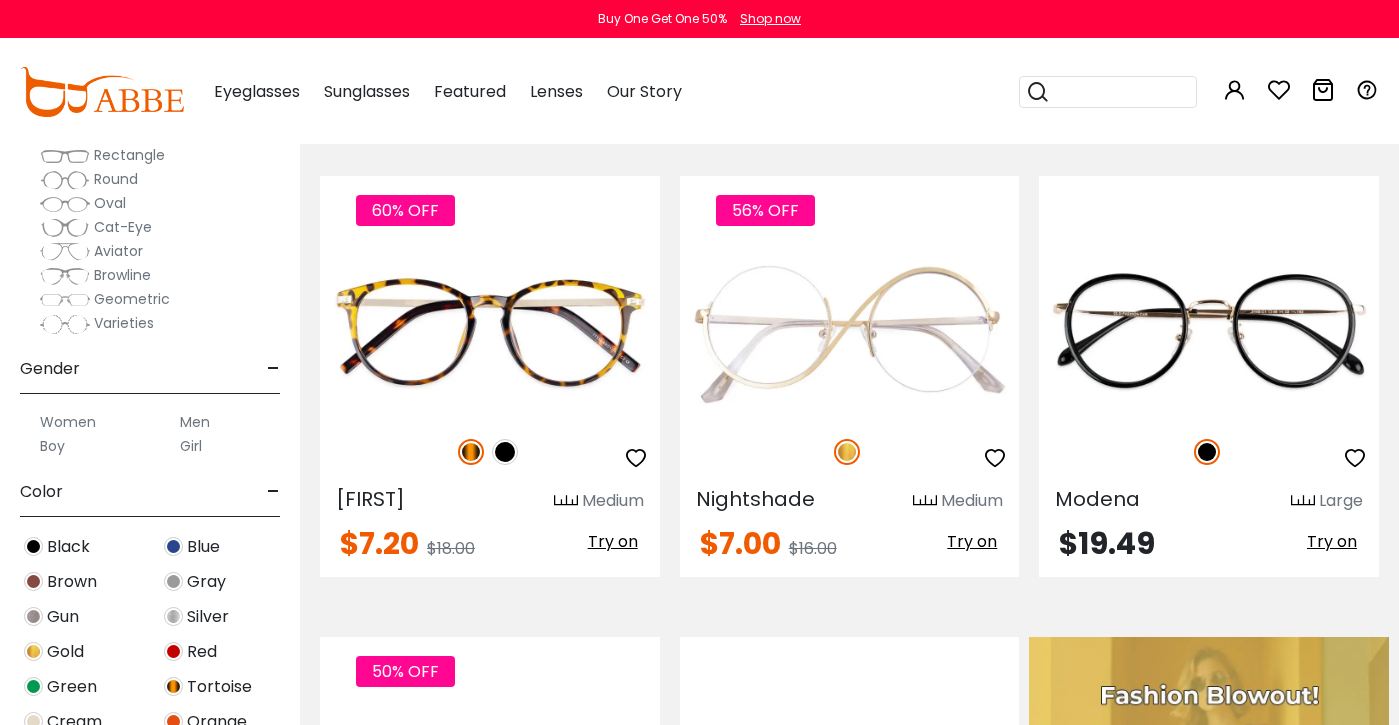click on "Women" at bounding box center [68, 422] 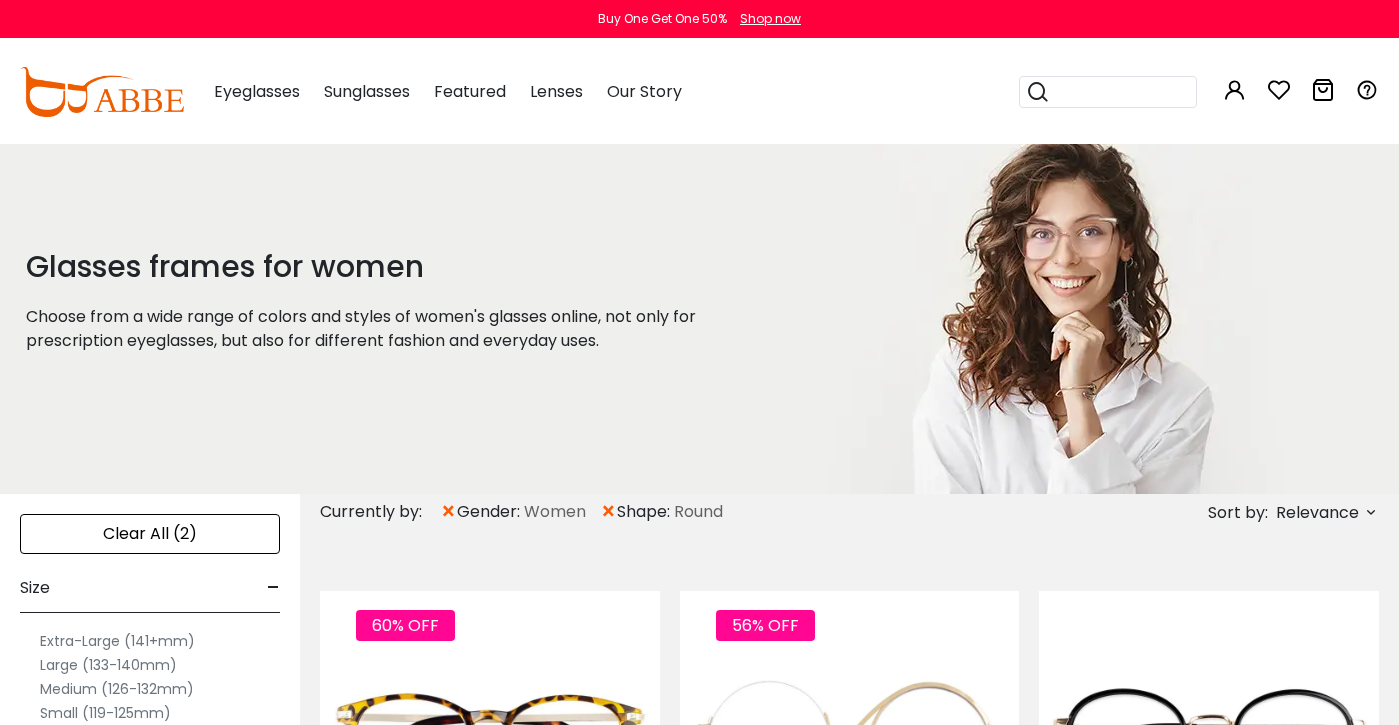 scroll, scrollTop: 0, scrollLeft: 0, axis: both 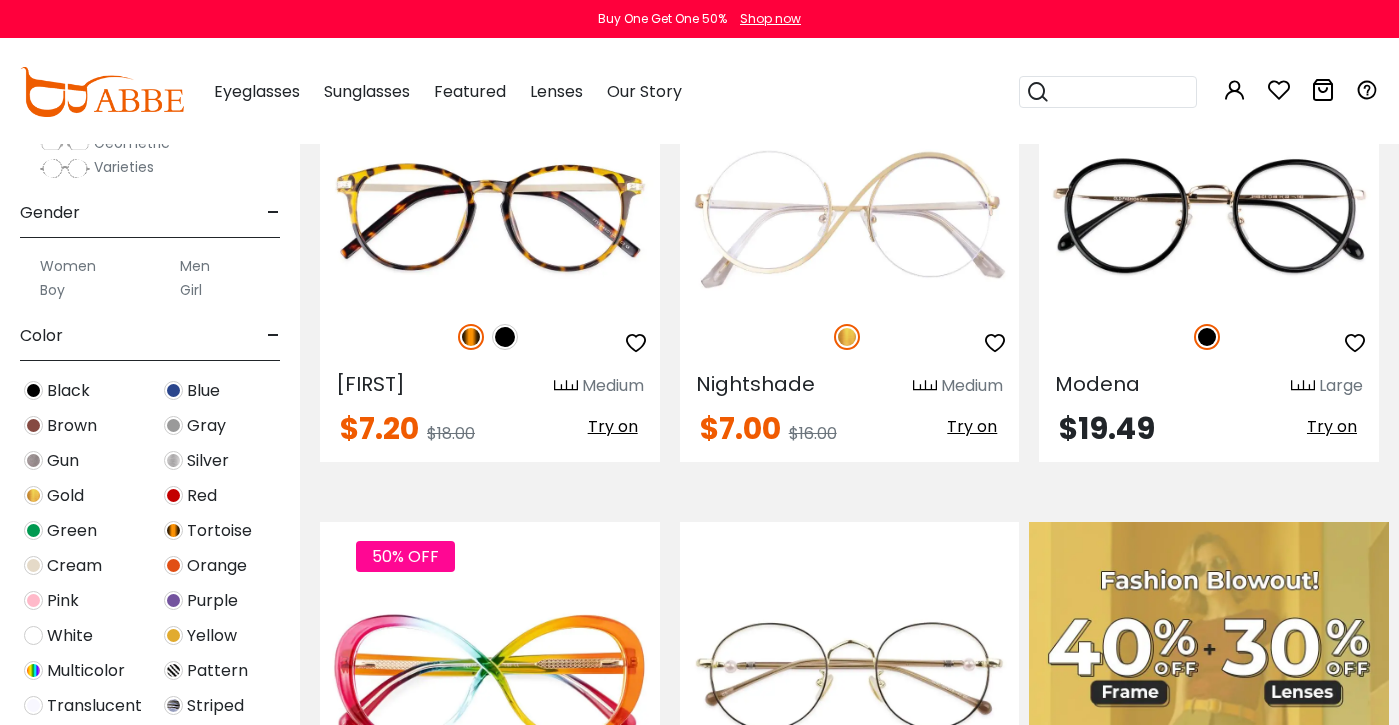 click at bounding box center (33, 495) 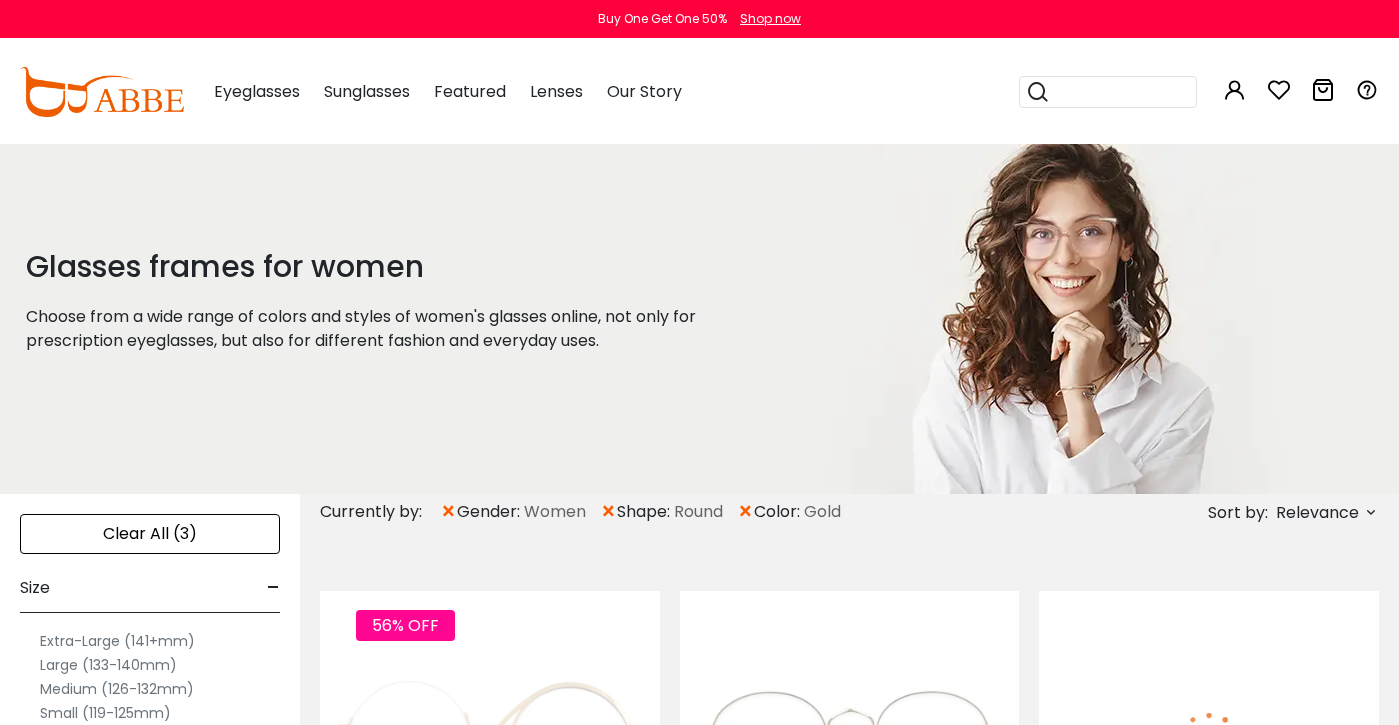 scroll, scrollTop: 0, scrollLeft: 0, axis: both 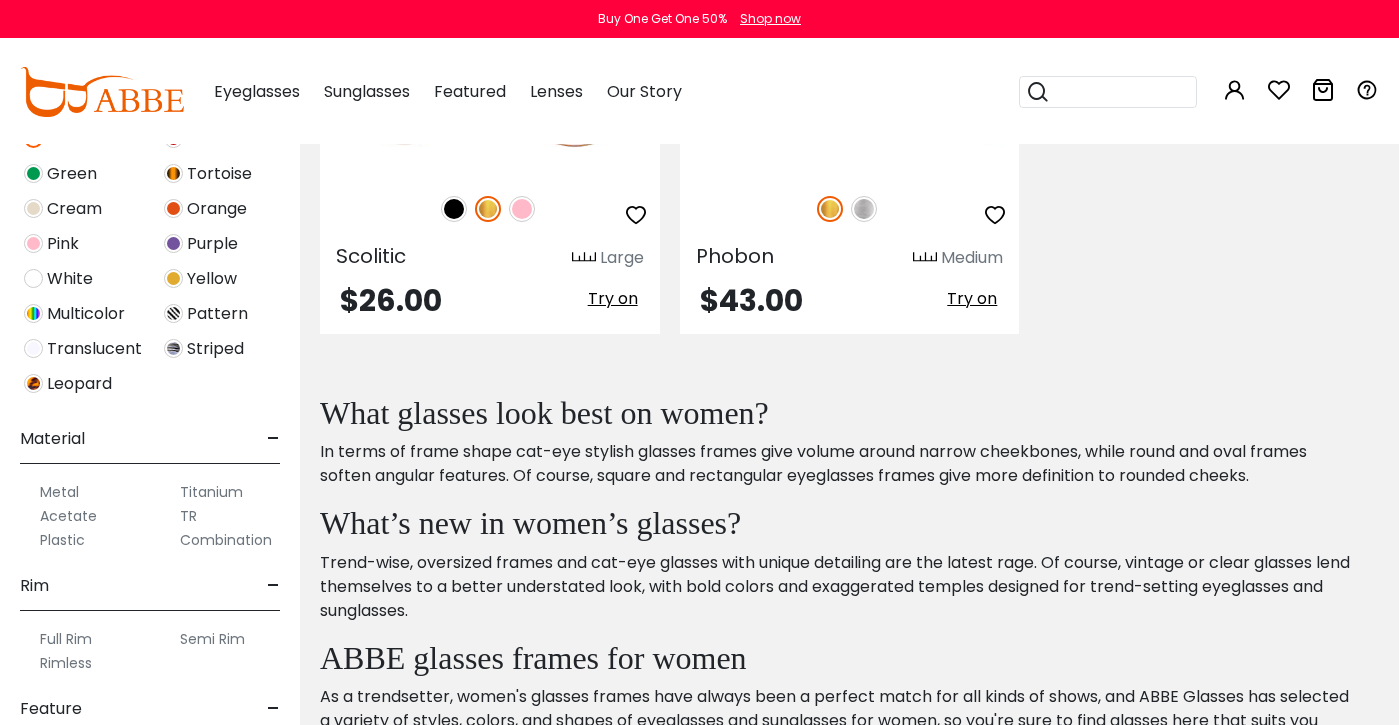 click on "Acetate" at bounding box center [68, 516] 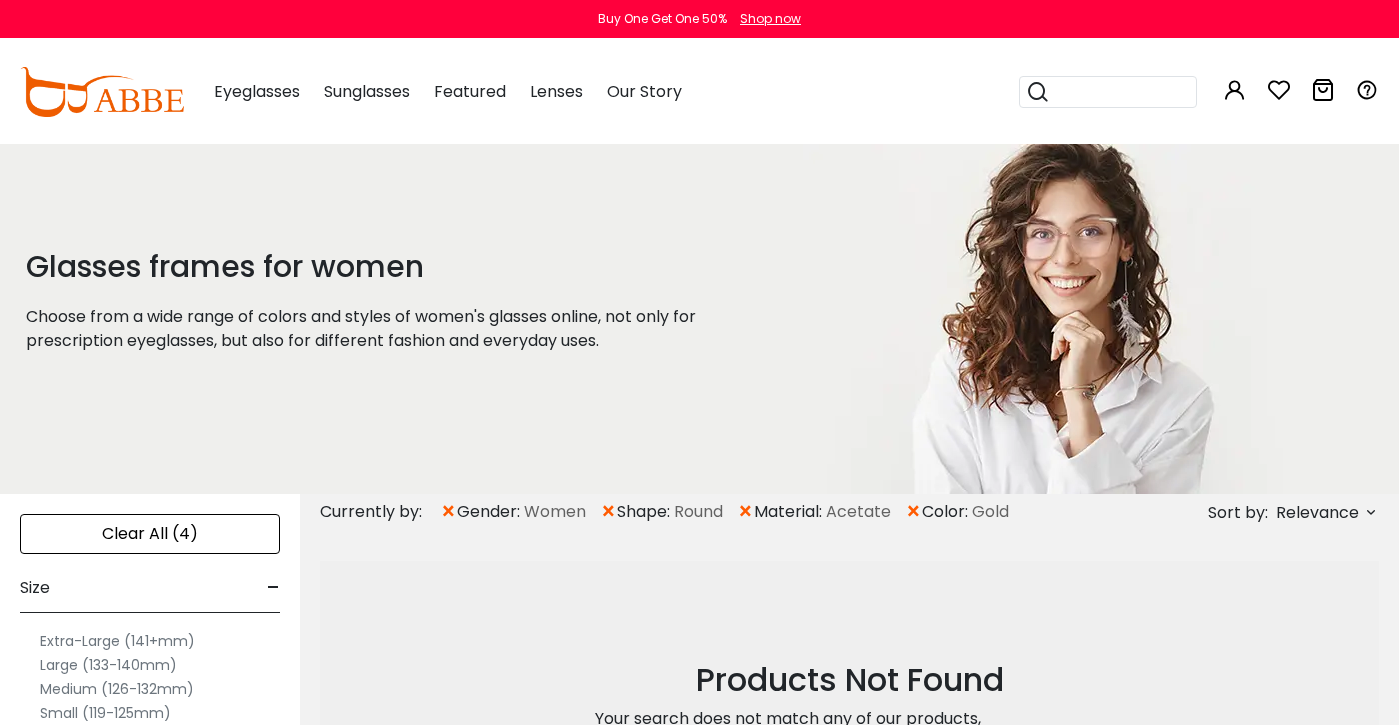 scroll, scrollTop: 0, scrollLeft: 0, axis: both 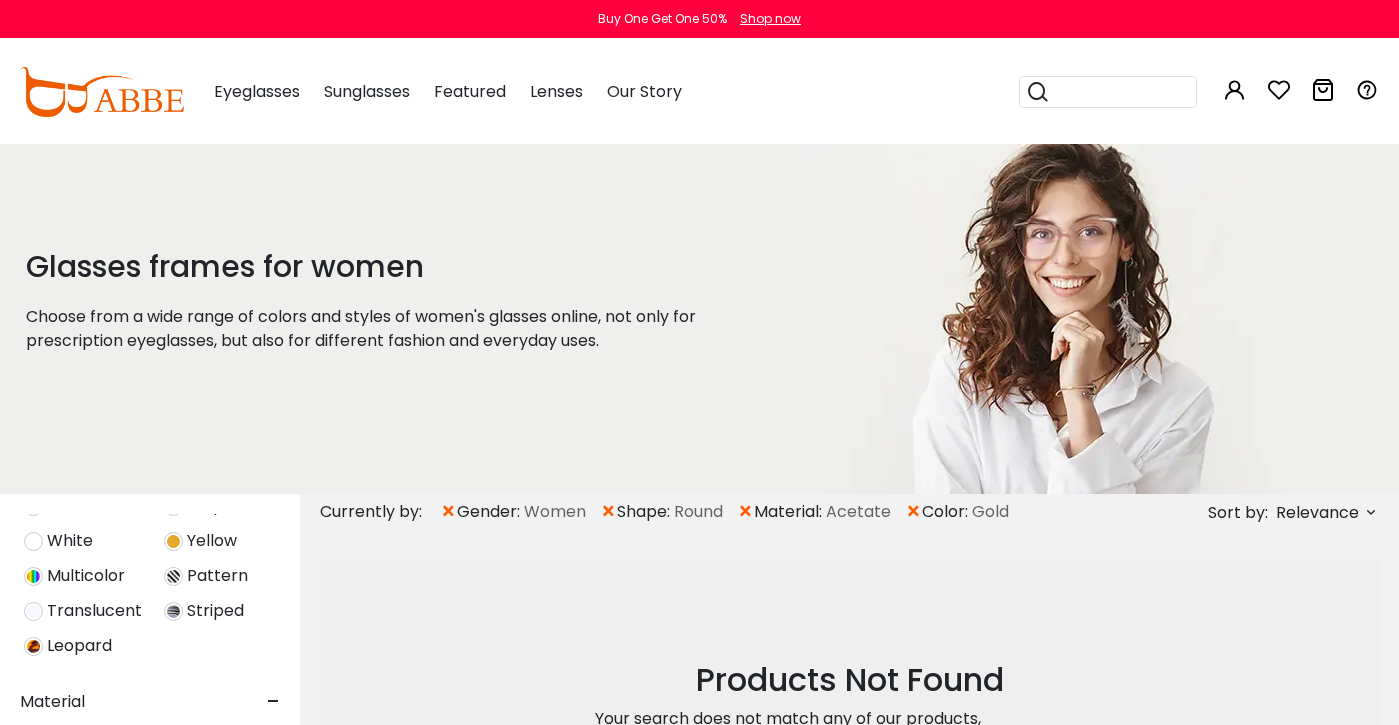 click at bounding box center (33, 611) 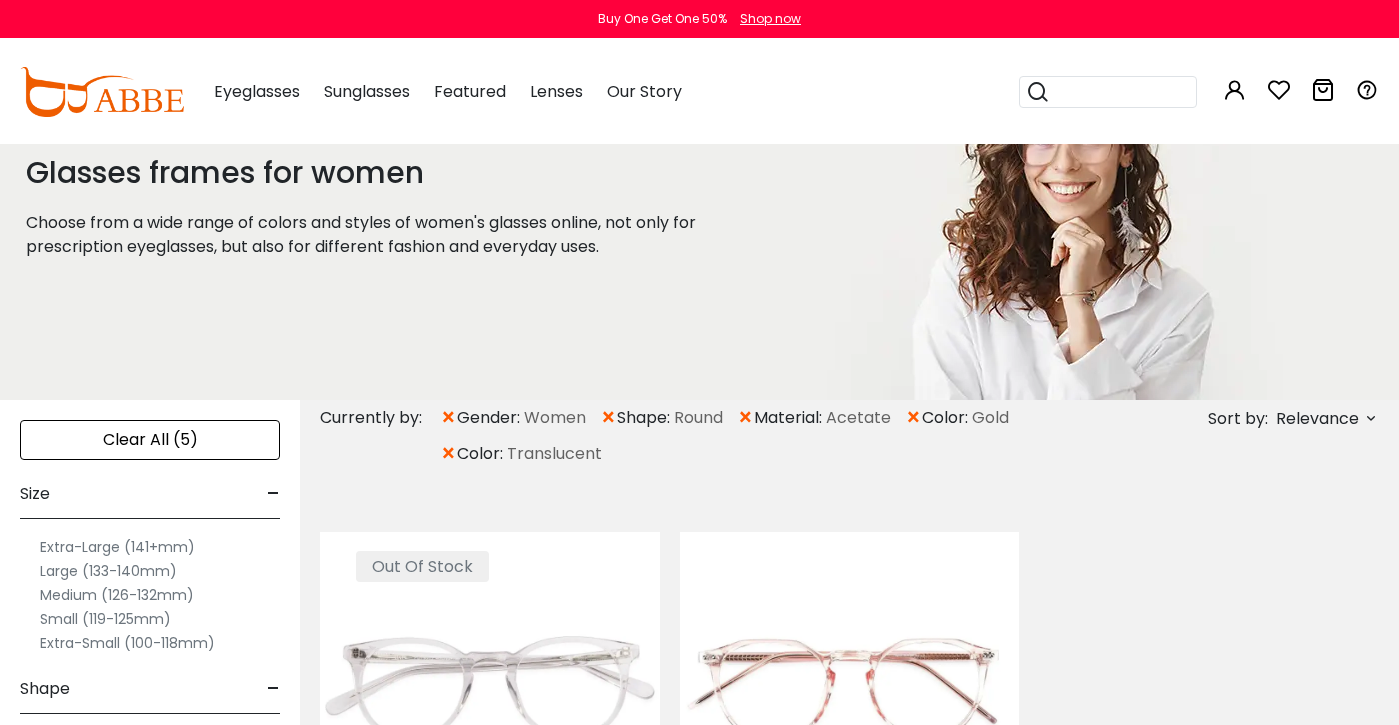 scroll, scrollTop: 0, scrollLeft: 0, axis: both 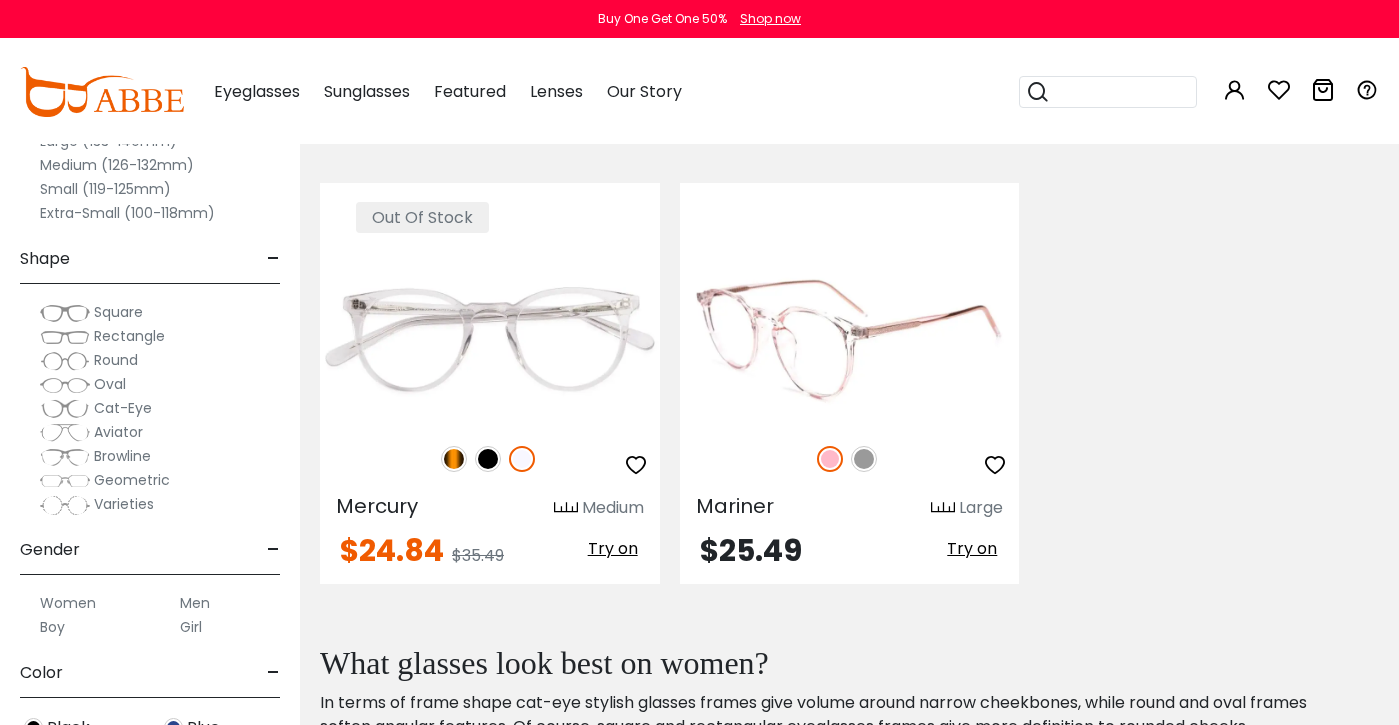 click at bounding box center [864, 459] 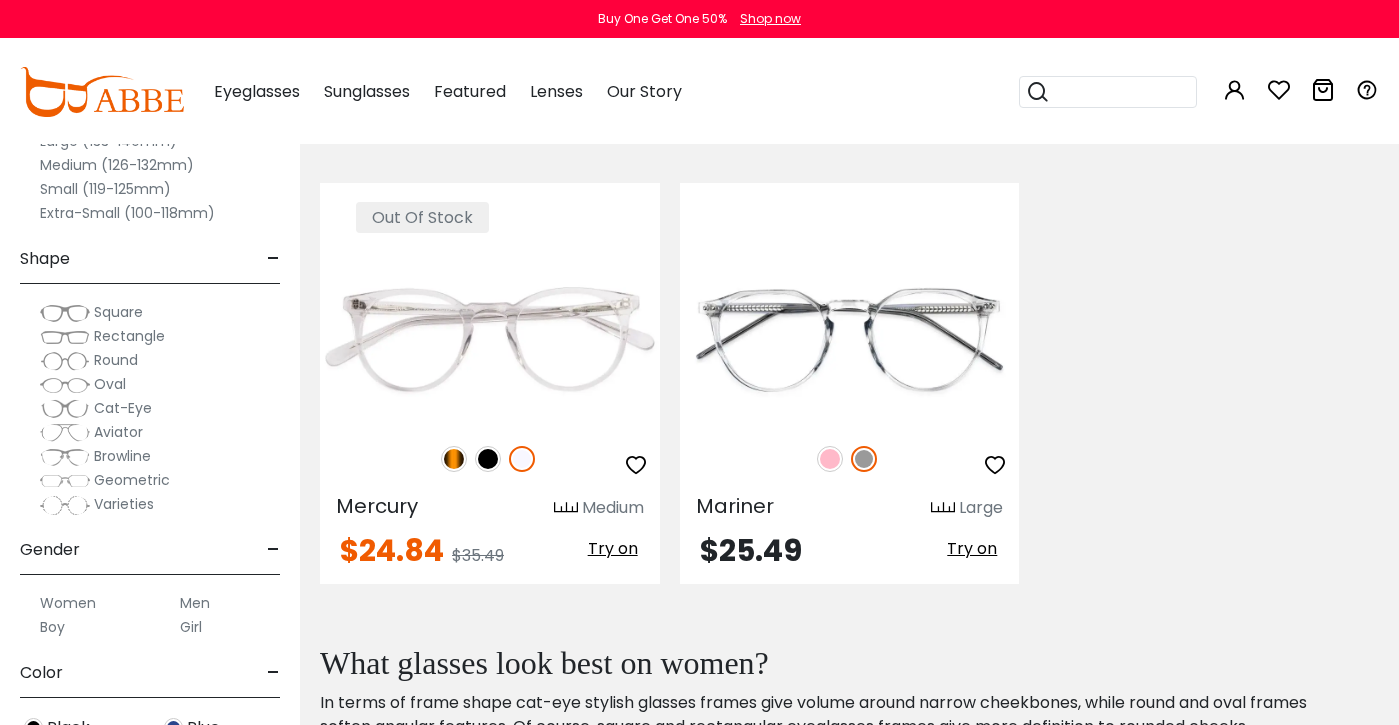 click at bounding box center (65, 361) 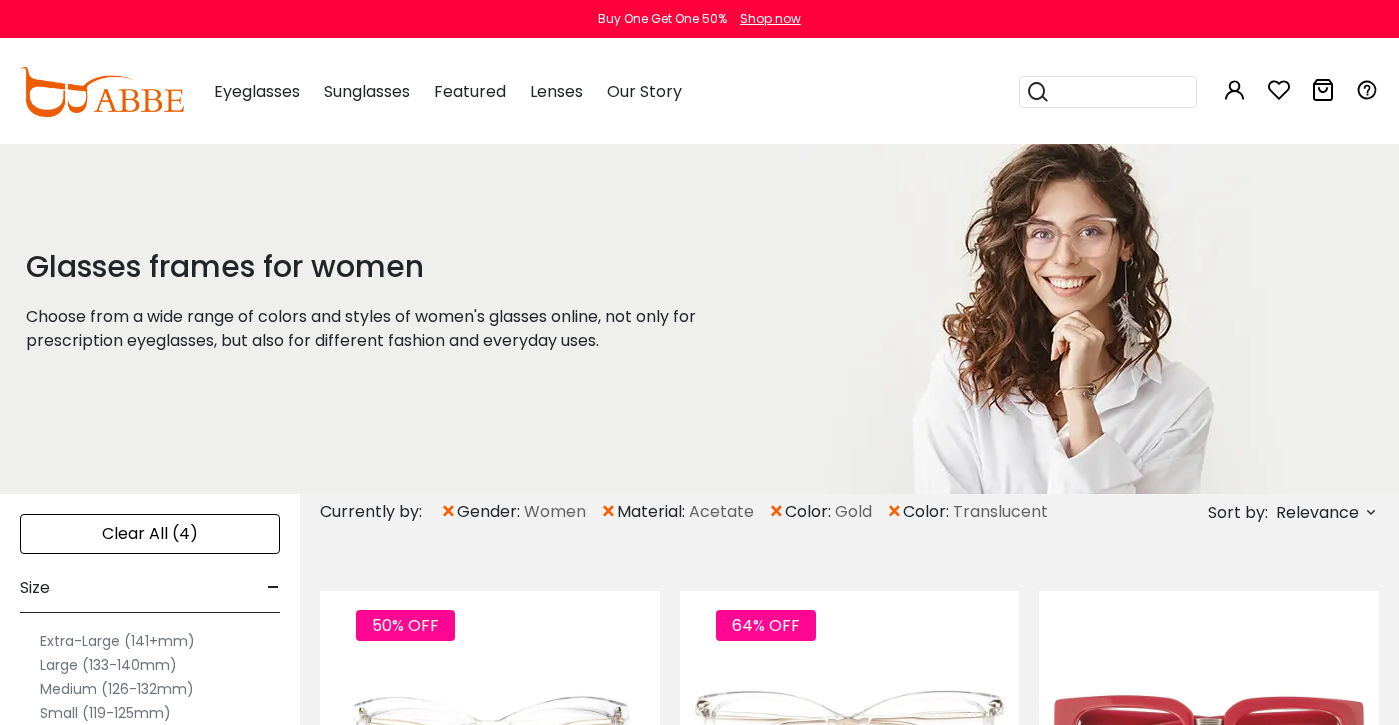 scroll, scrollTop: 529, scrollLeft: 0, axis: vertical 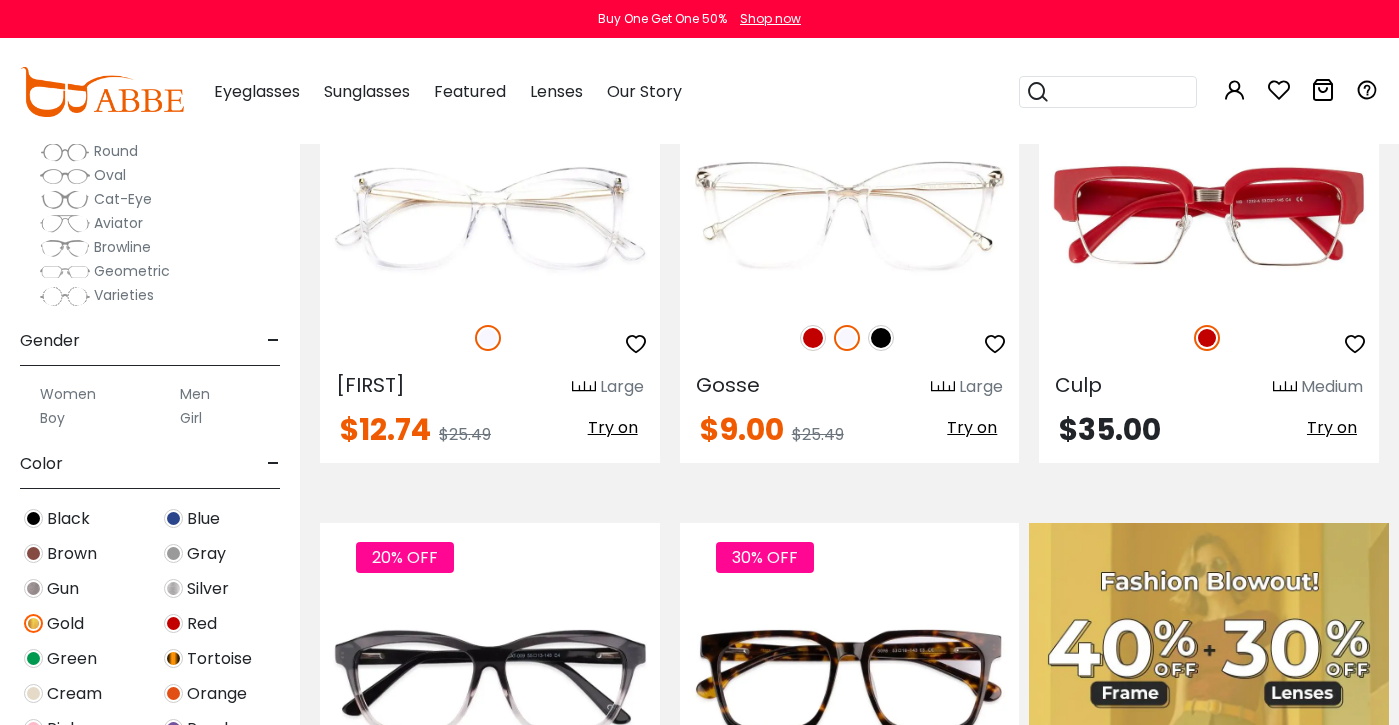 click at bounding box center (33, 623) 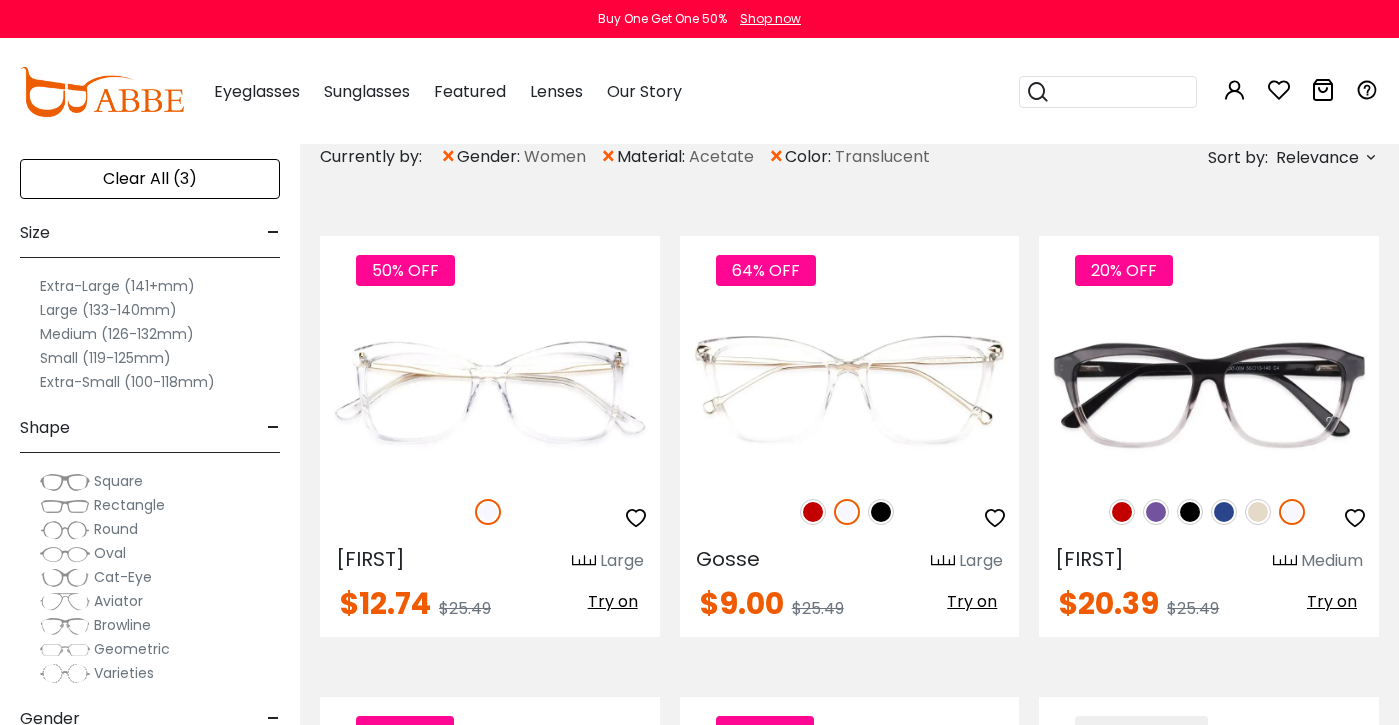 scroll, scrollTop: 0, scrollLeft: 0, axis: both 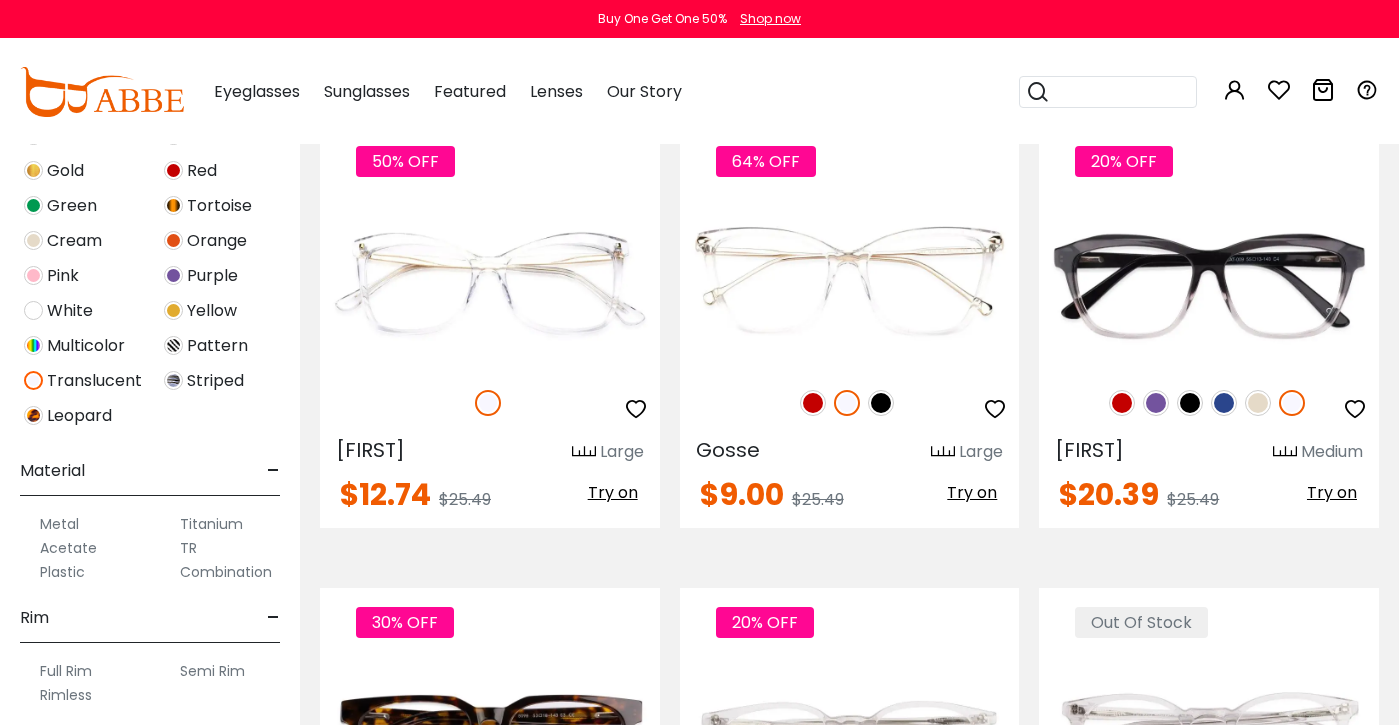 click on "Plastic" at bounding box center [62, 572] 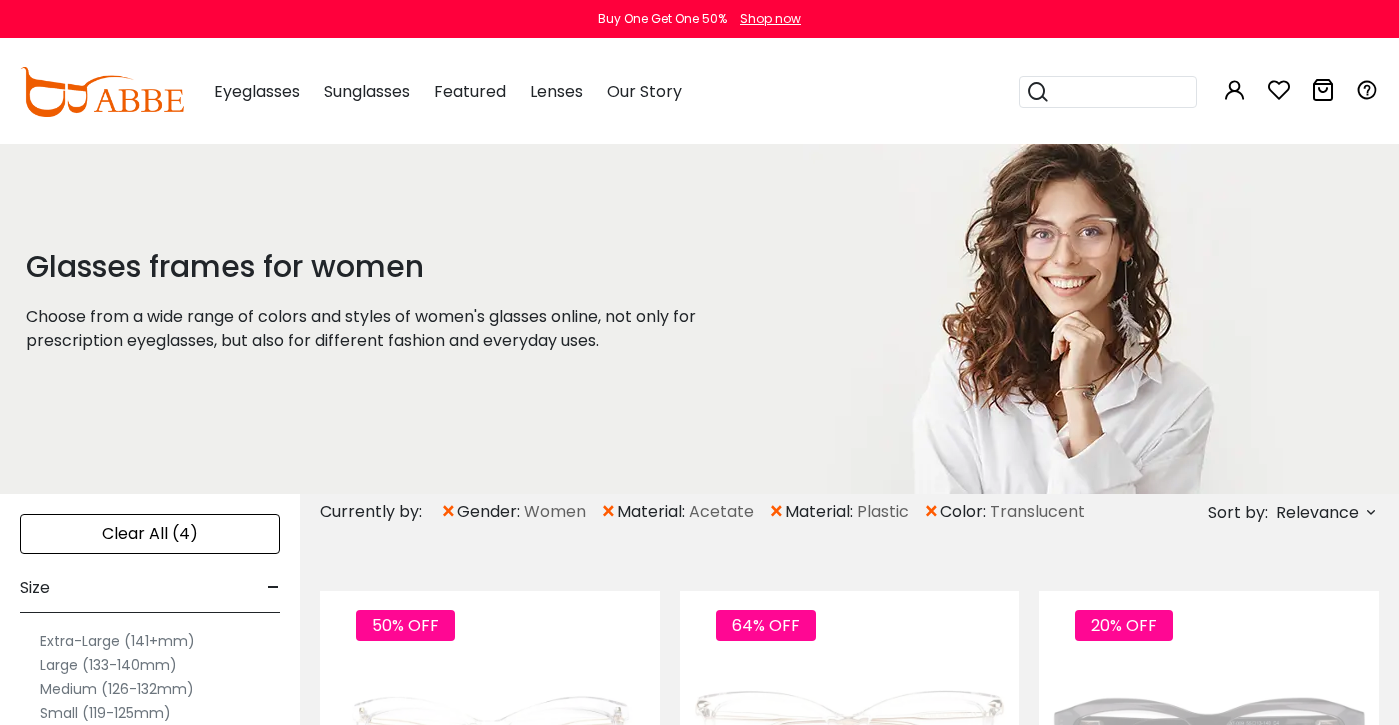 scroll, scrollTop: 0, scrollLeft: 0, axis: both 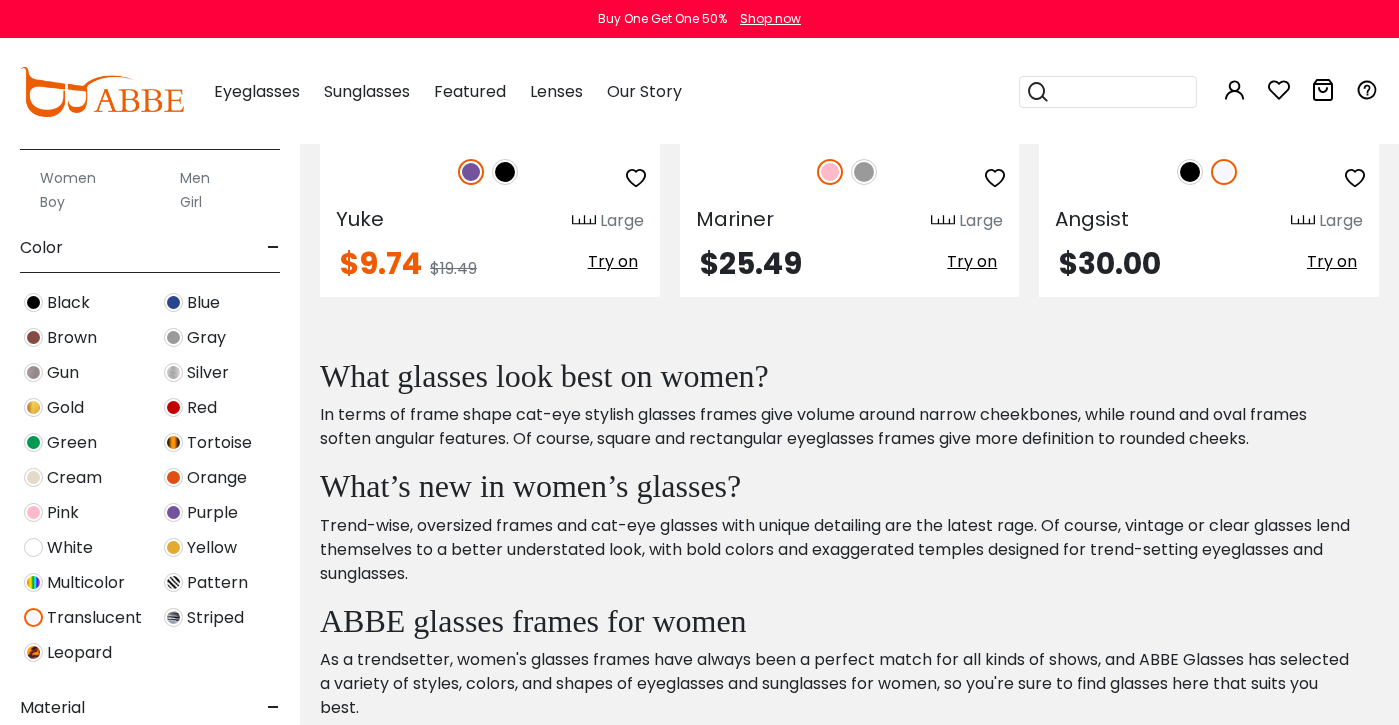 click at bounding box center [33, 407] 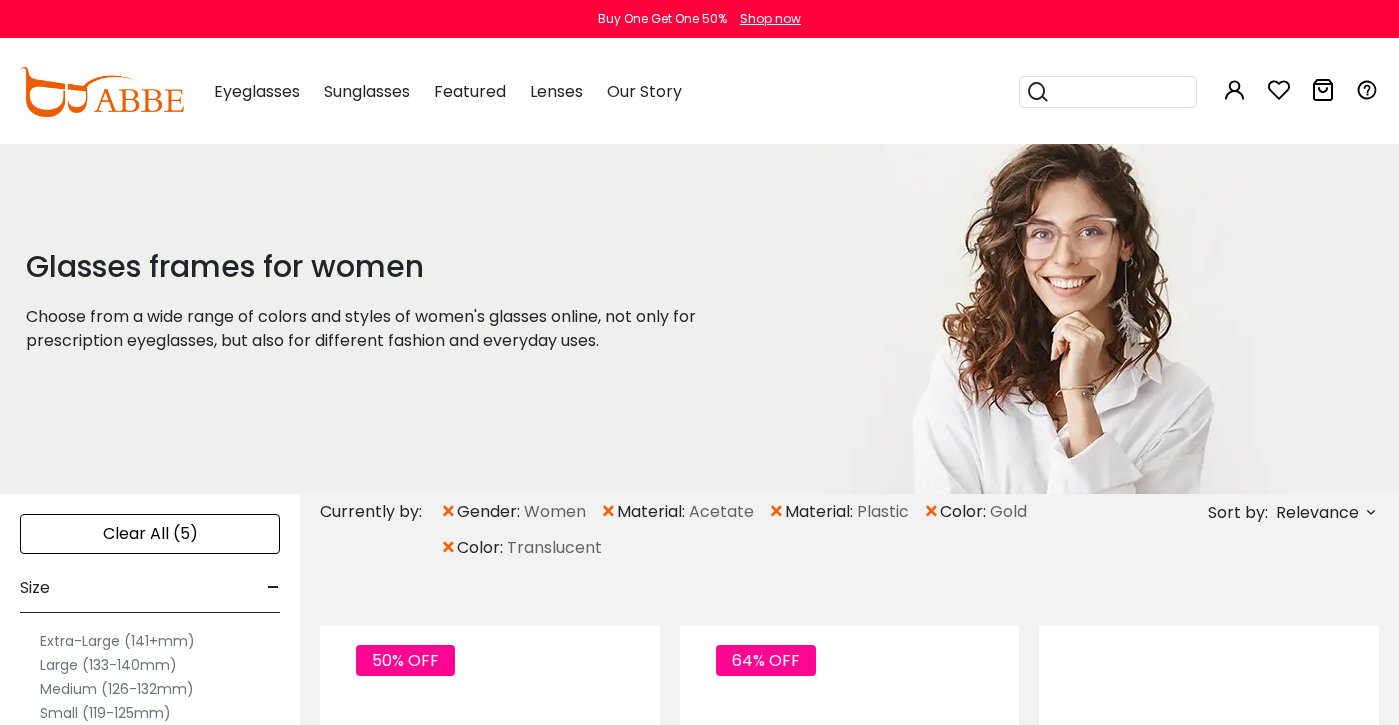 scroll, scrollTop: 0, scrollLeft: 0, axis: both 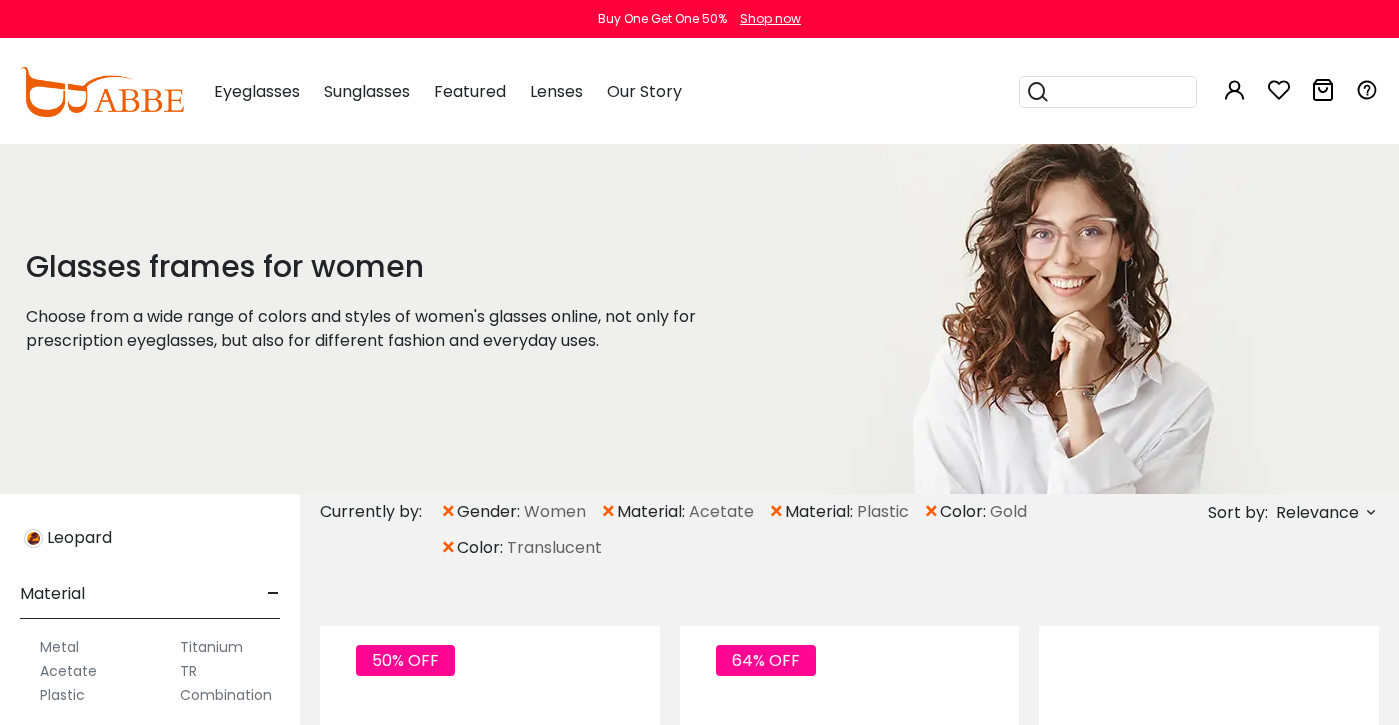 click on "Metal" at bounding box center [59, 647] 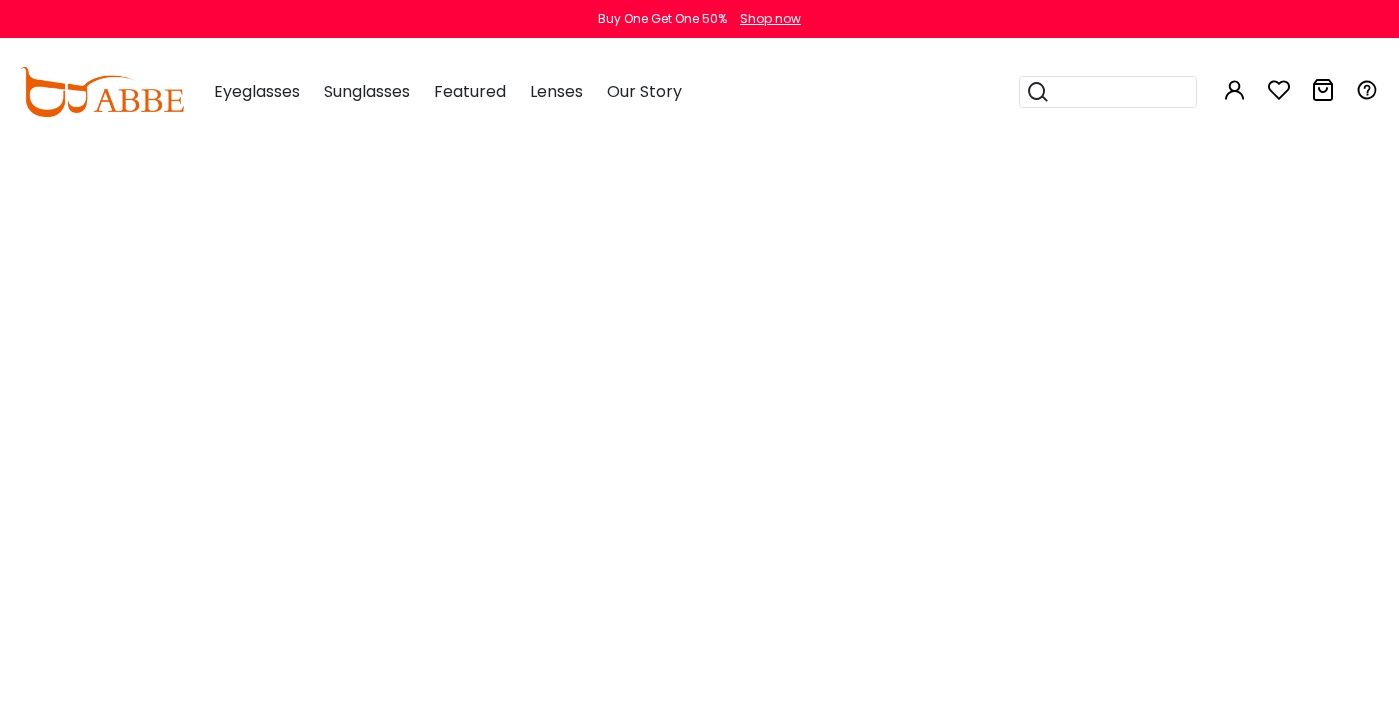 scroll, scrollTop: 0, scrollLeft: 0, axis: both 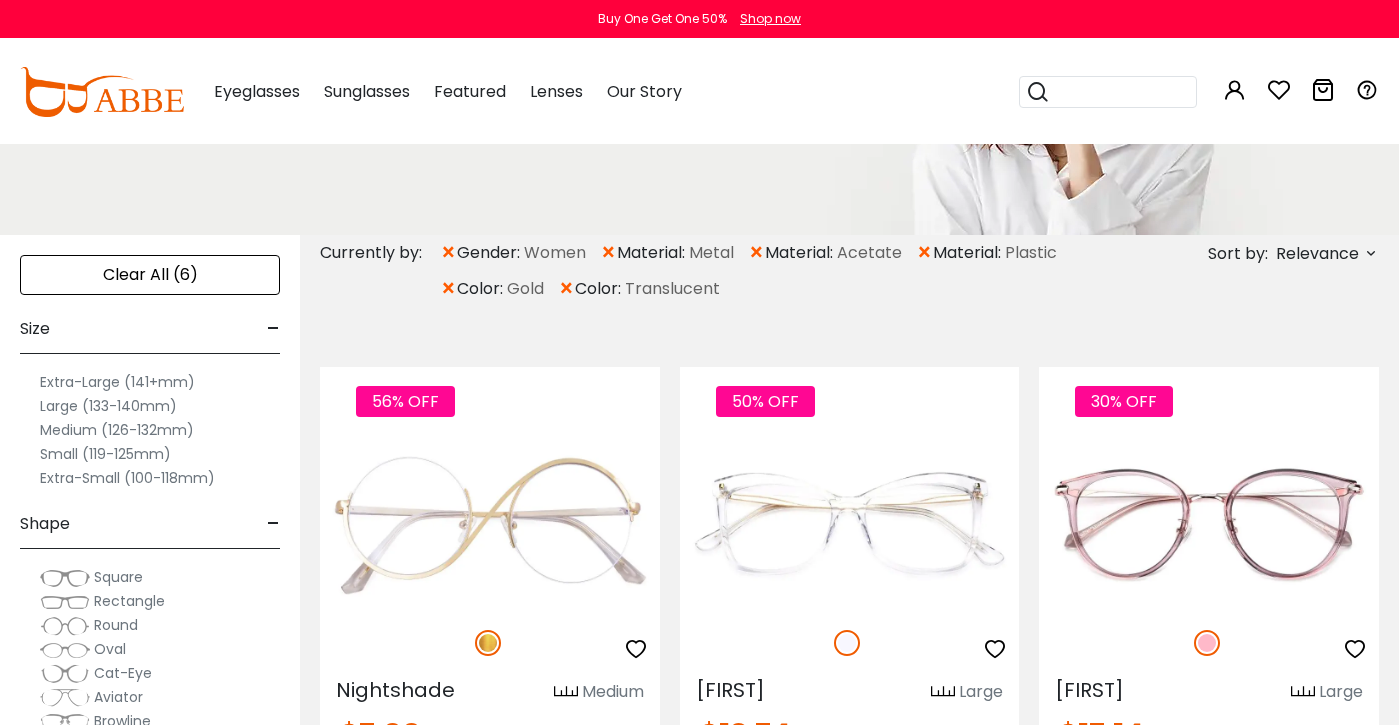 click on "×" at bounding box center (756, 253) 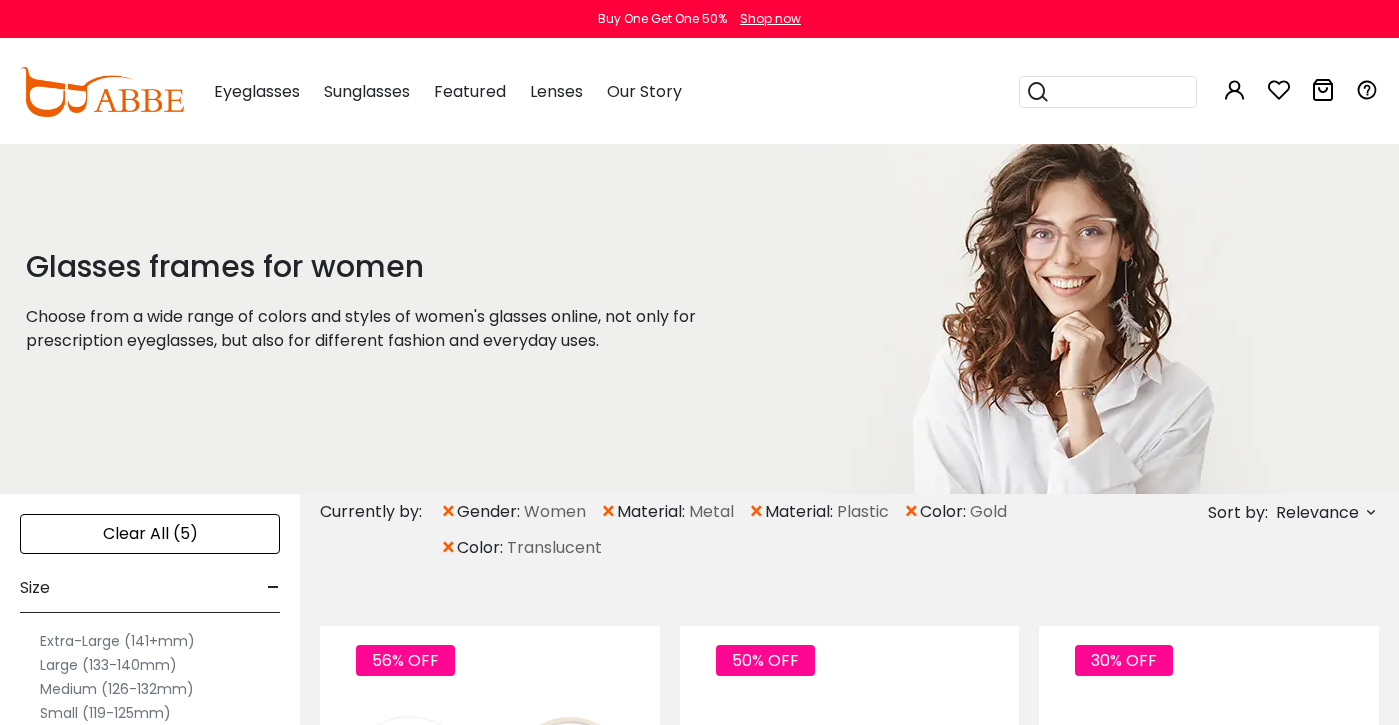 scroll, scrollTop: 0, scrollLeft: 0, axis: both 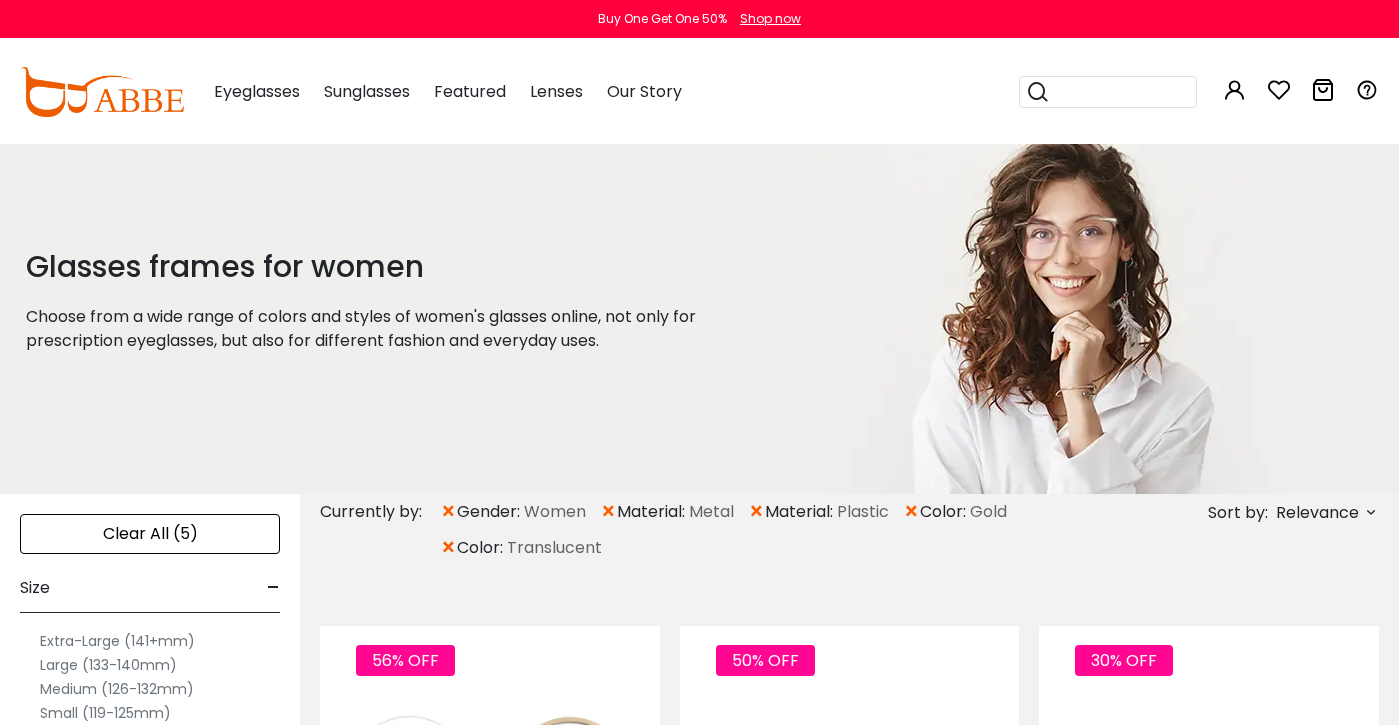 click on "×" at bounding box center [756, 512] 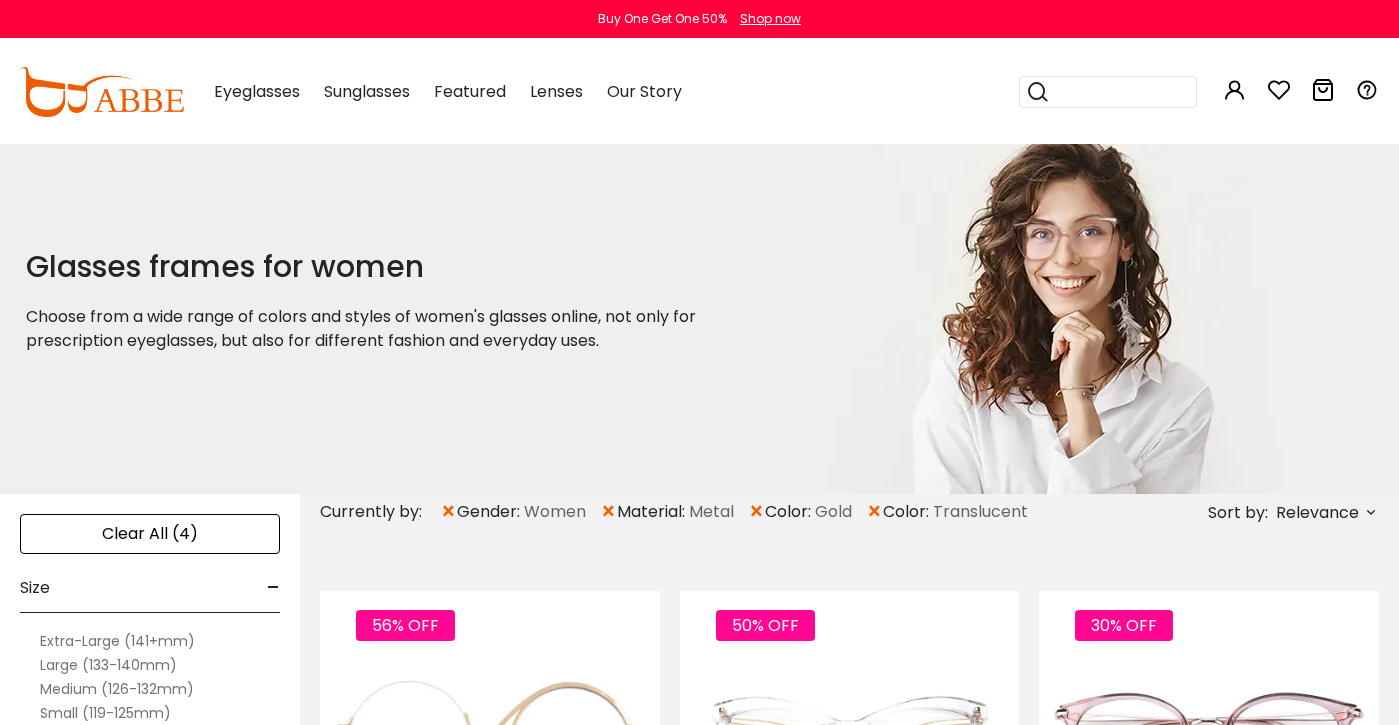 scroll, scrollTop: 0, scrollLeft: 0, axis: both 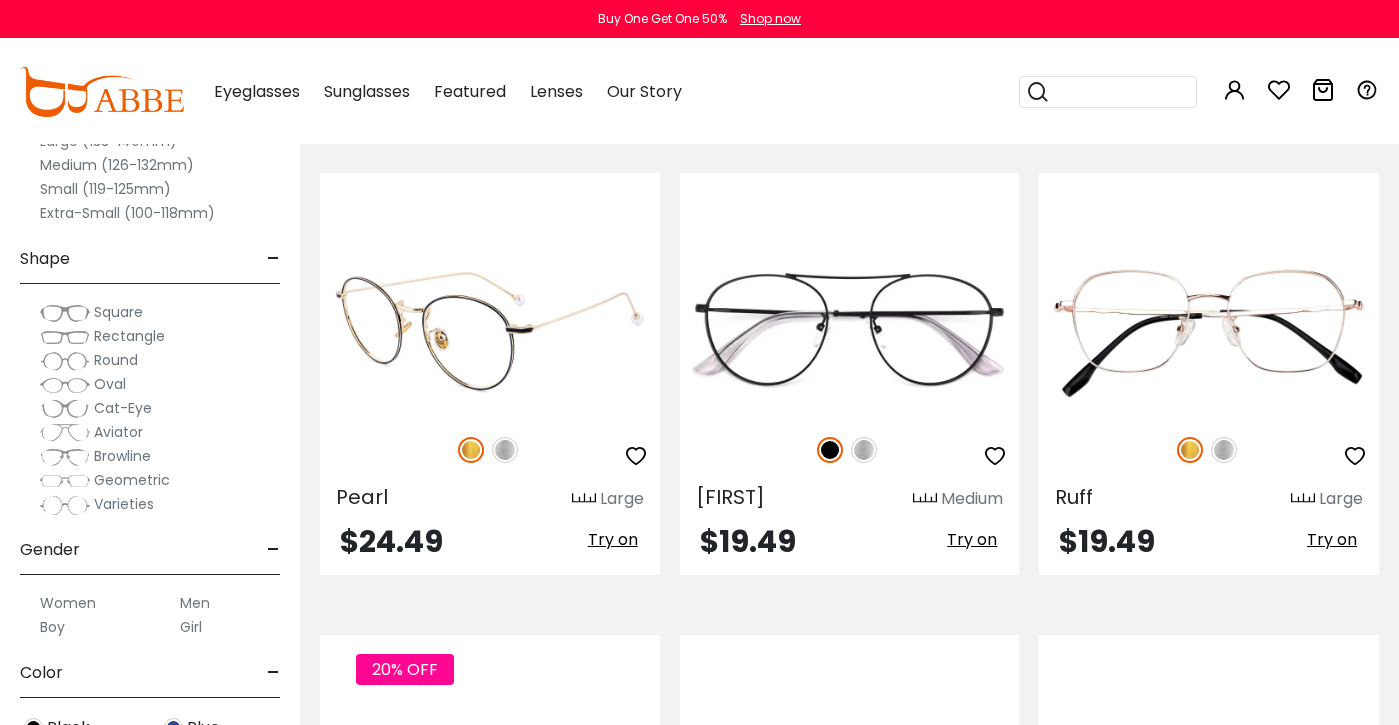 click at bounding box center (490, 330) 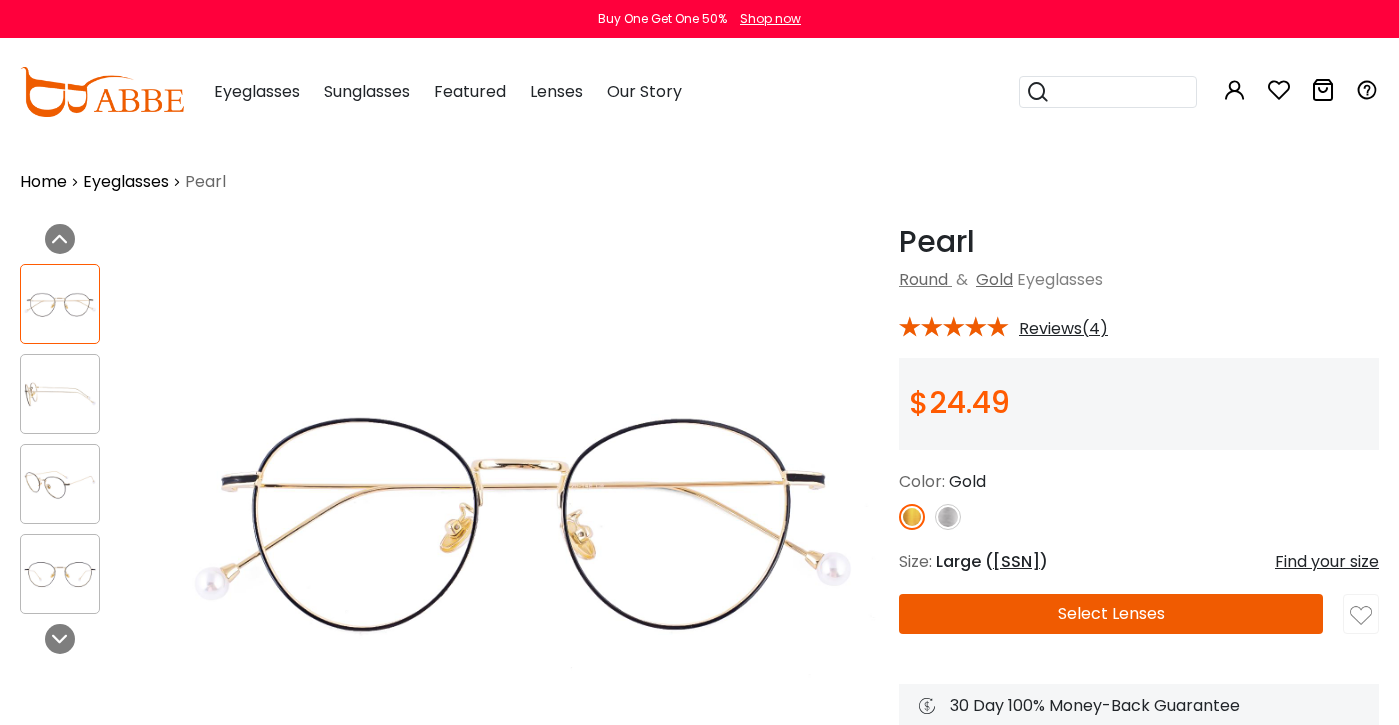 scroll, scrollTop: 0, scrollLeft: 0, axis: both 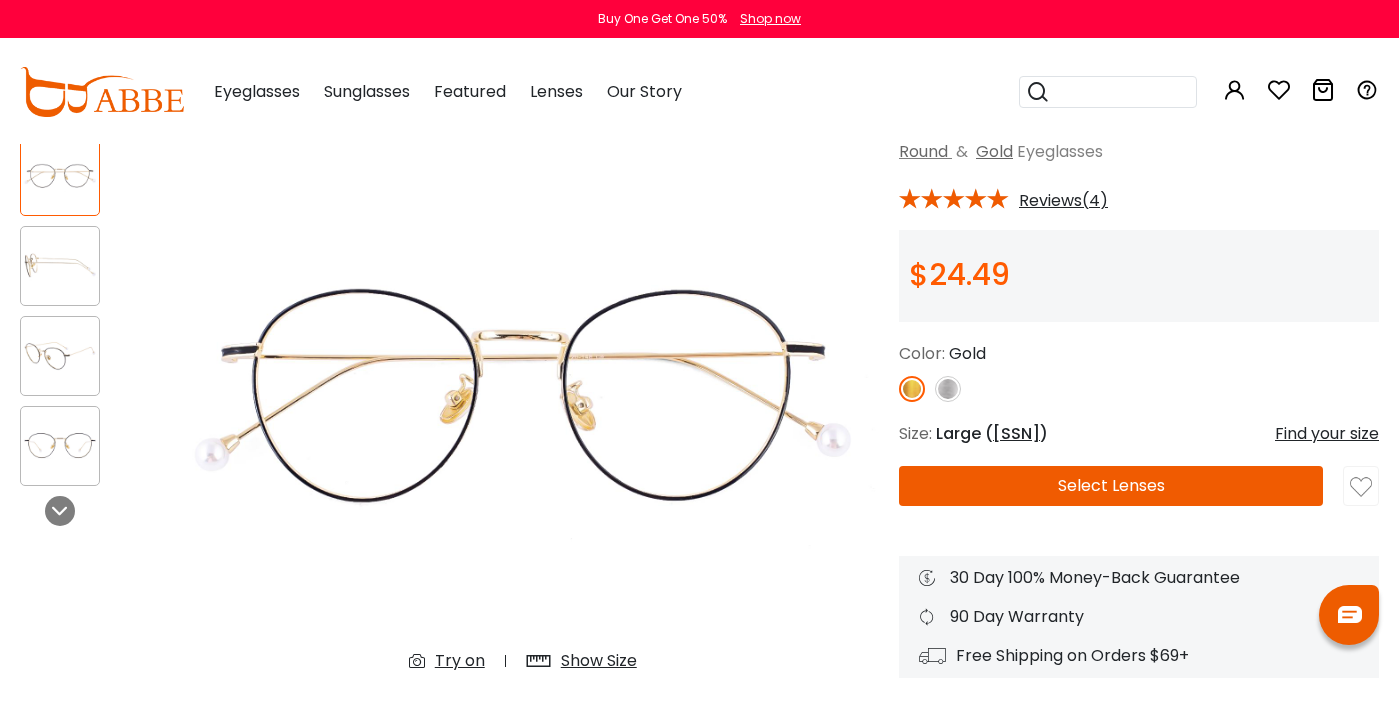 click at bounding box center [60, 265] 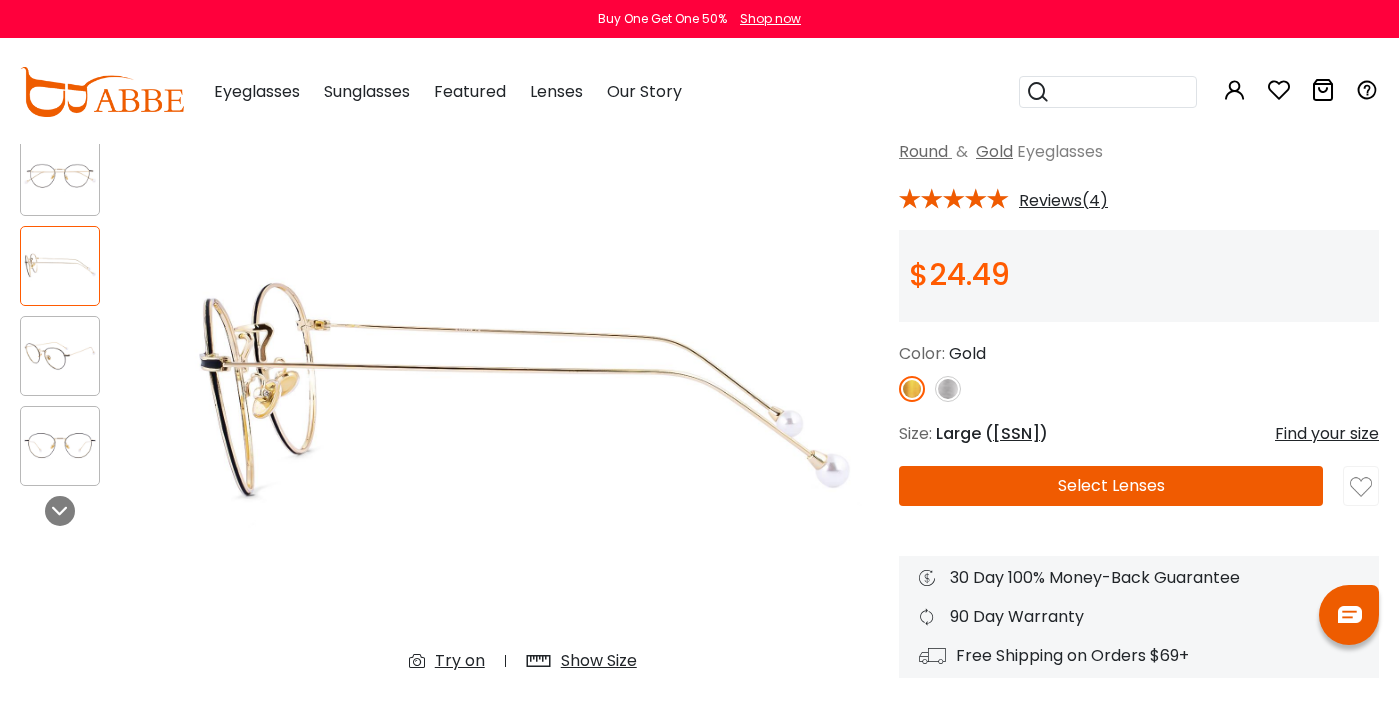 click at bounding box center (60, 355) 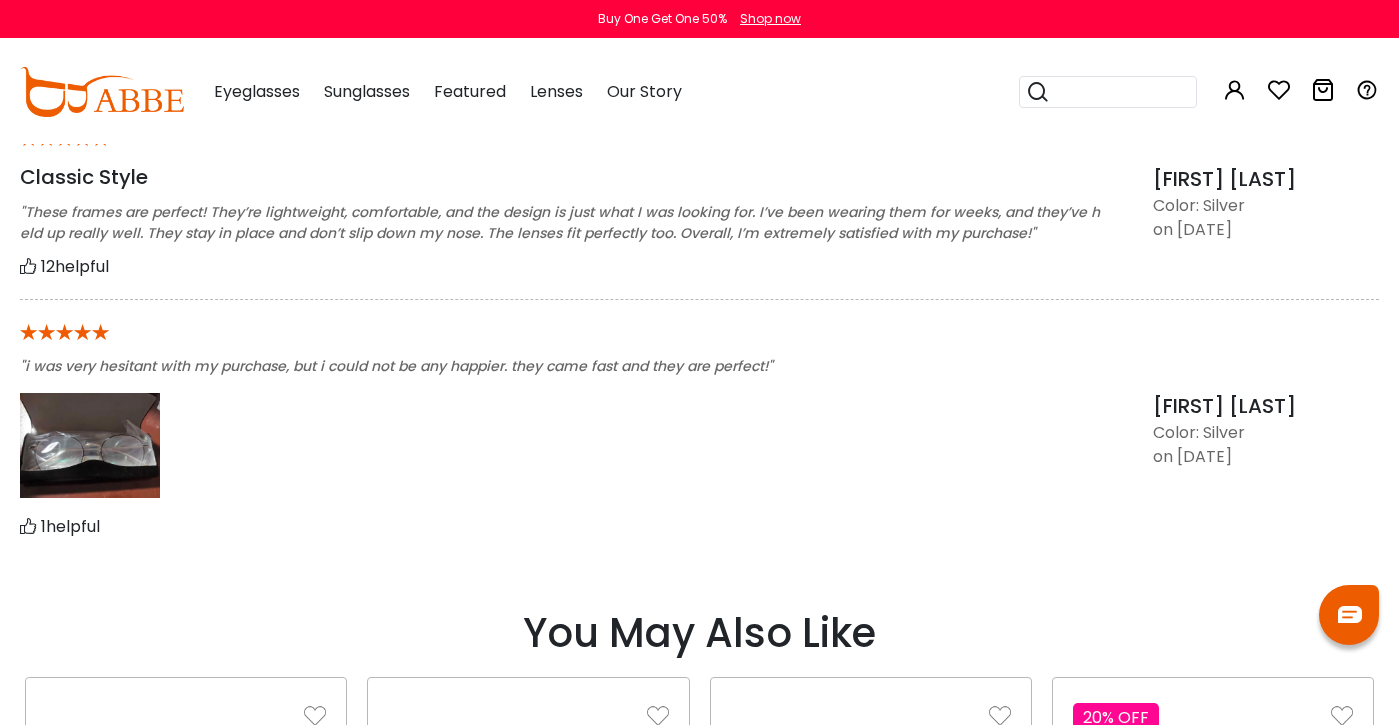 scroll, scrollTop: 1870, scrollLeft: 0, axis: vertical 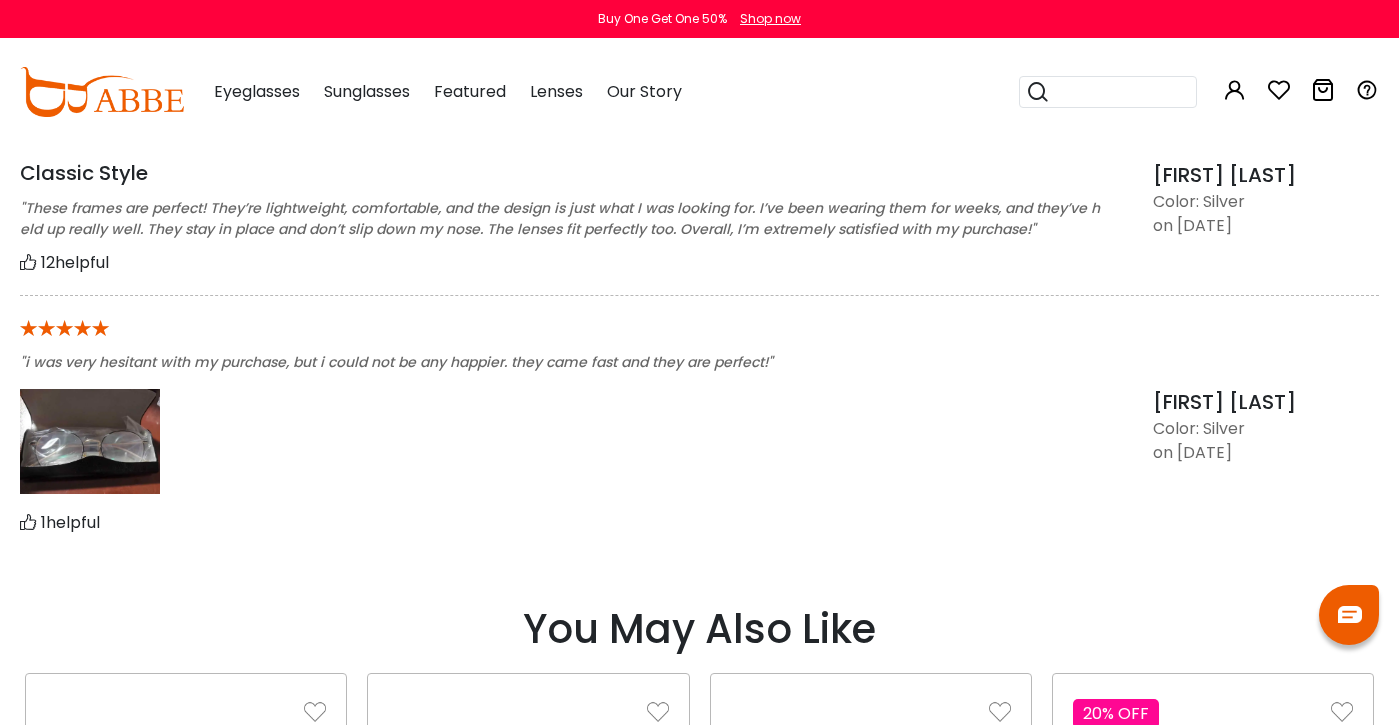 click at bounding box center [90, 441] 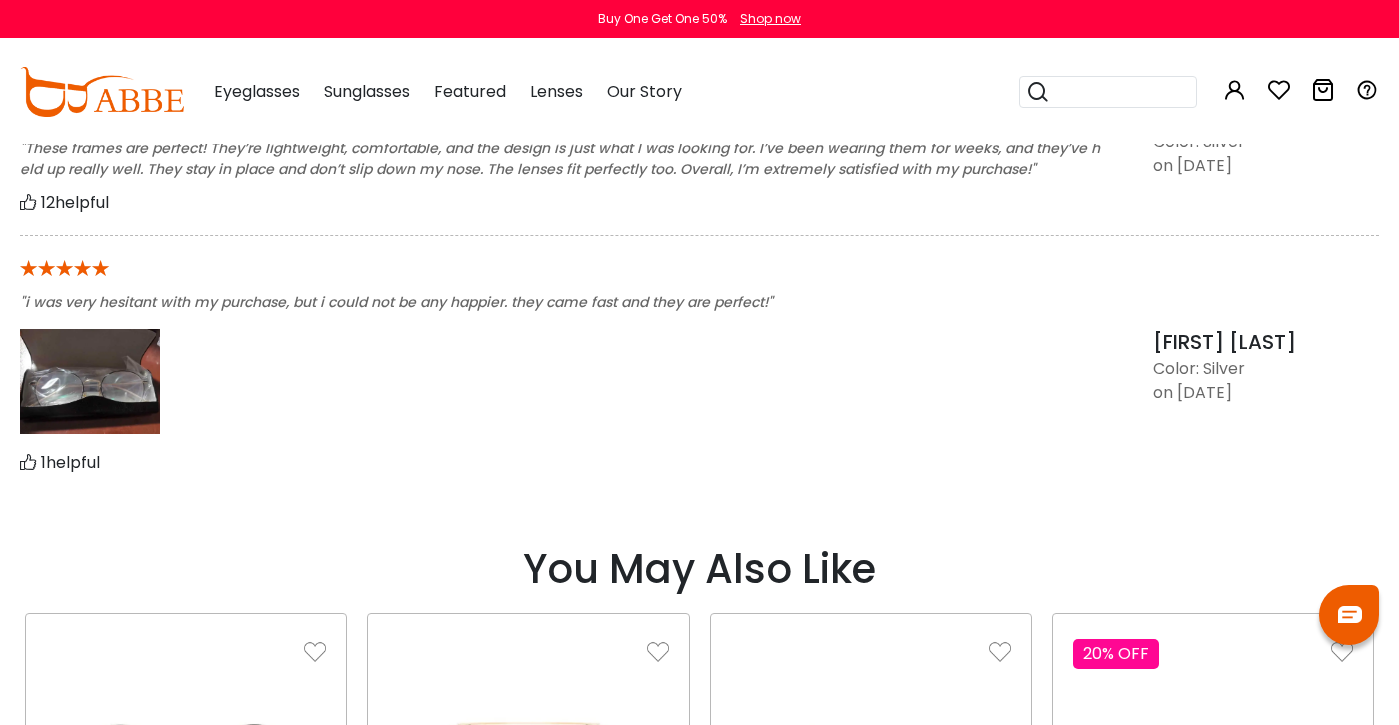 scroll, scrollTop: 1931, scrollLeft: 0, axis: vertical 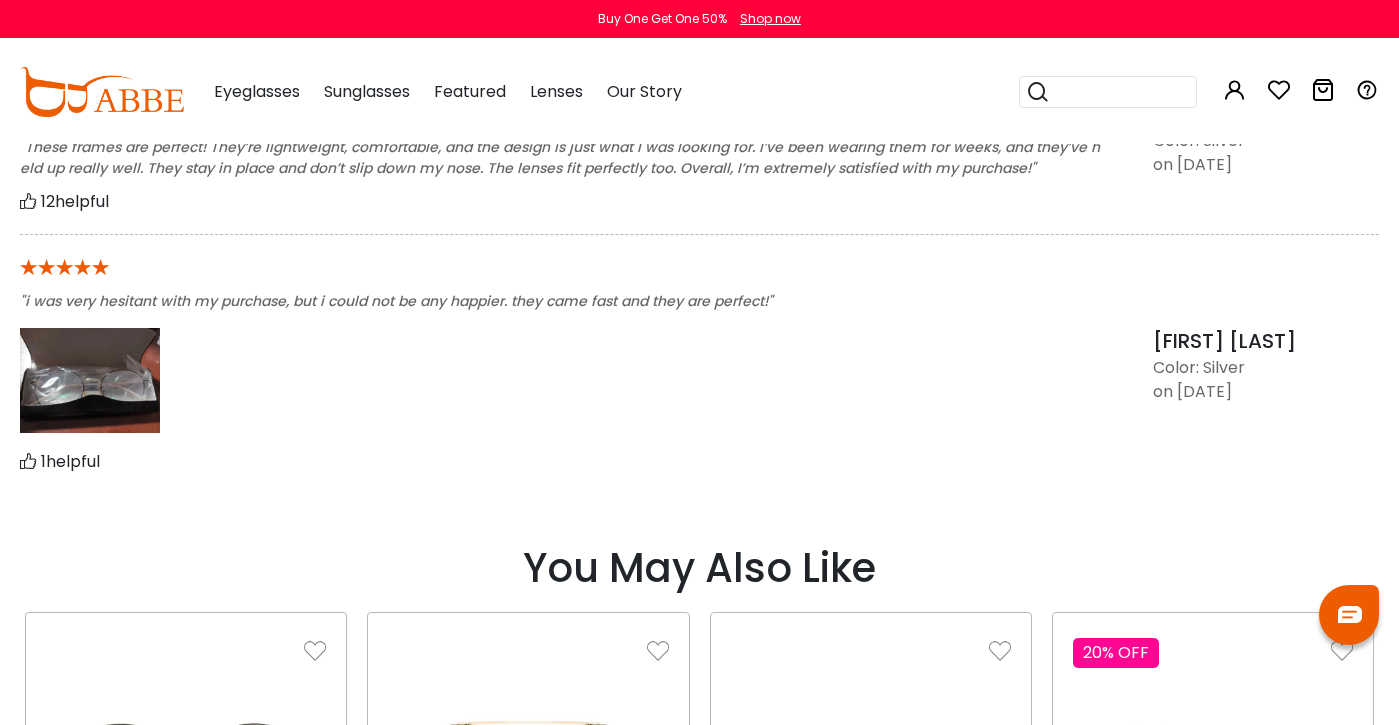 click at bounding box center [90, 380] 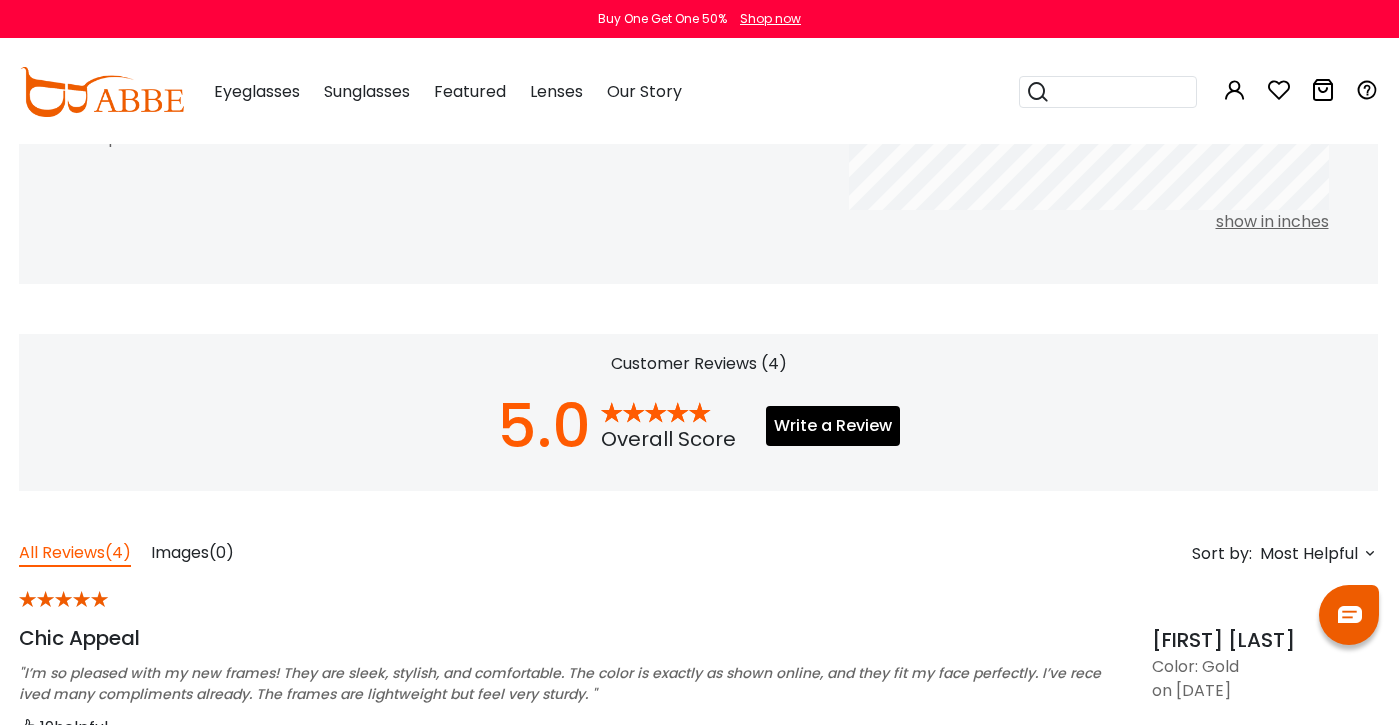 scroll, scrollTop: 1180, scrollLeft: 1, axis: both 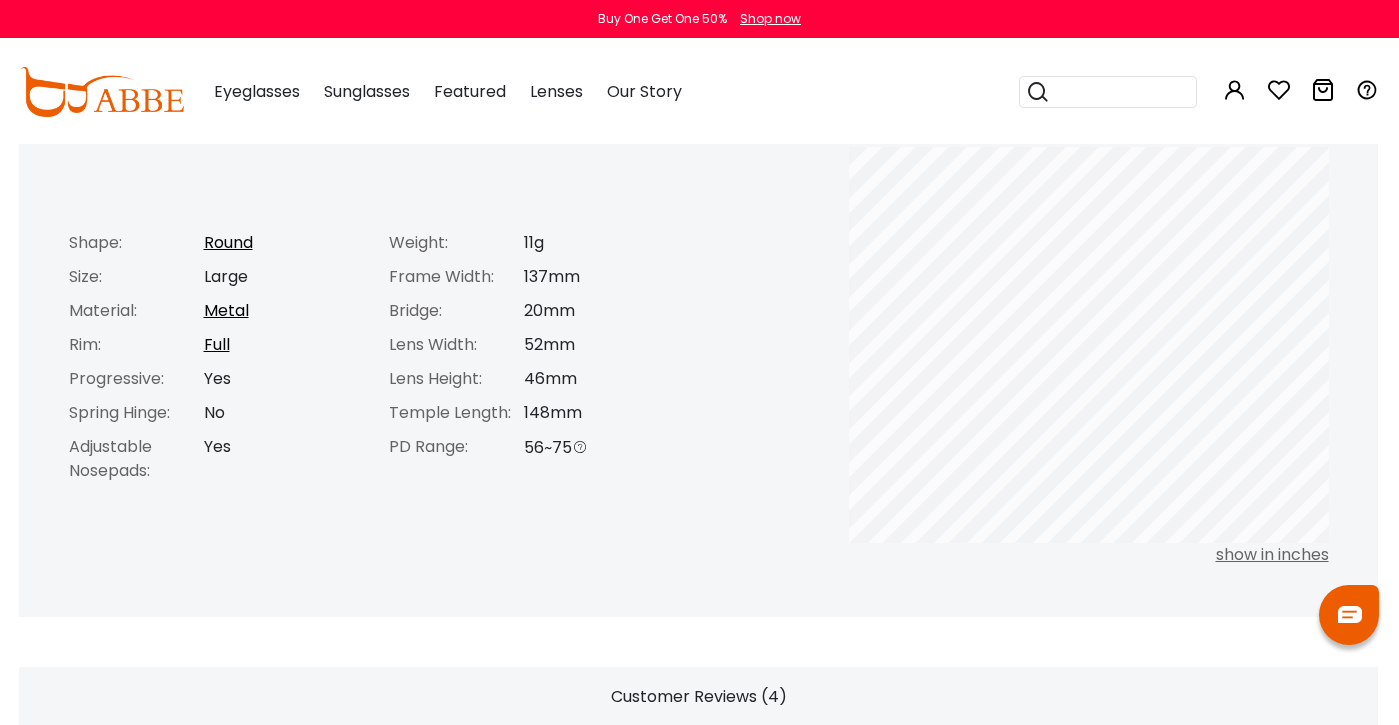 click on "show in inches" at bounding box center [1089, 555] 